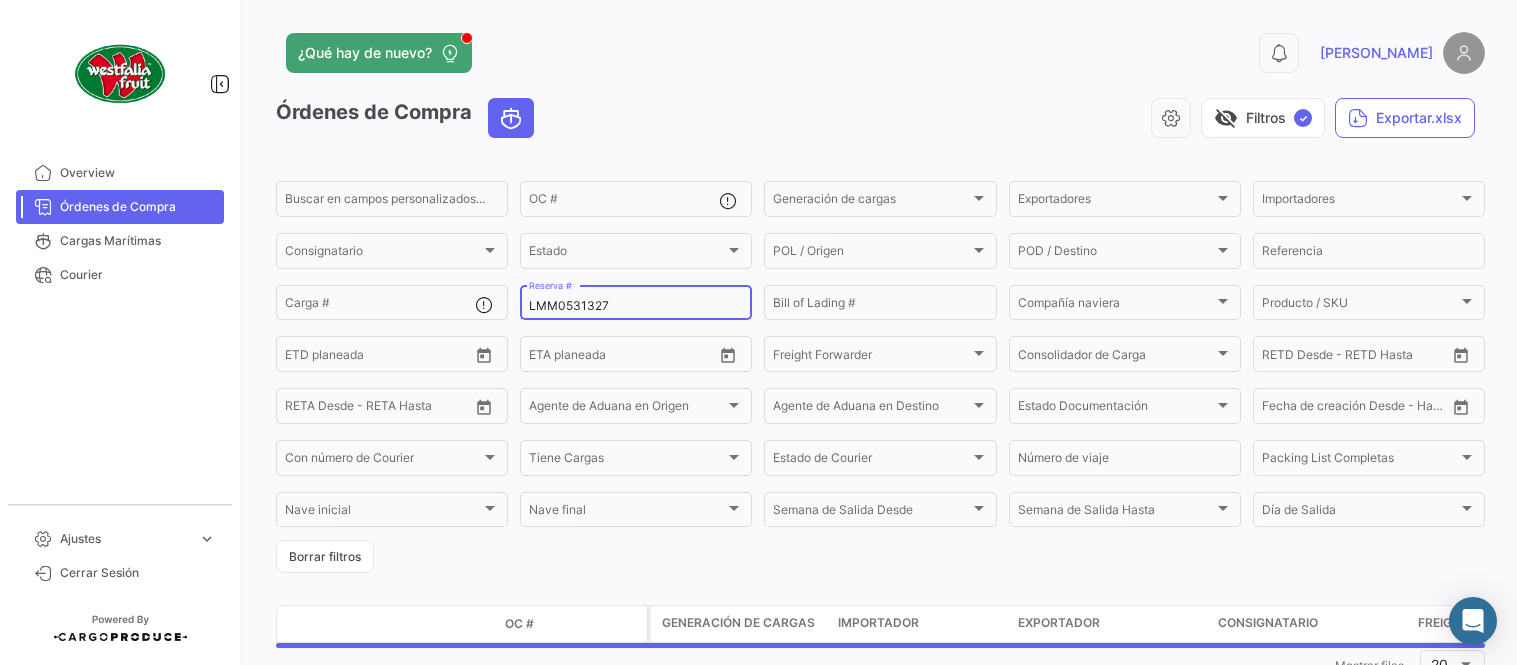 scroll, scrollTop: 0, scrollLeft: 0, axis: both 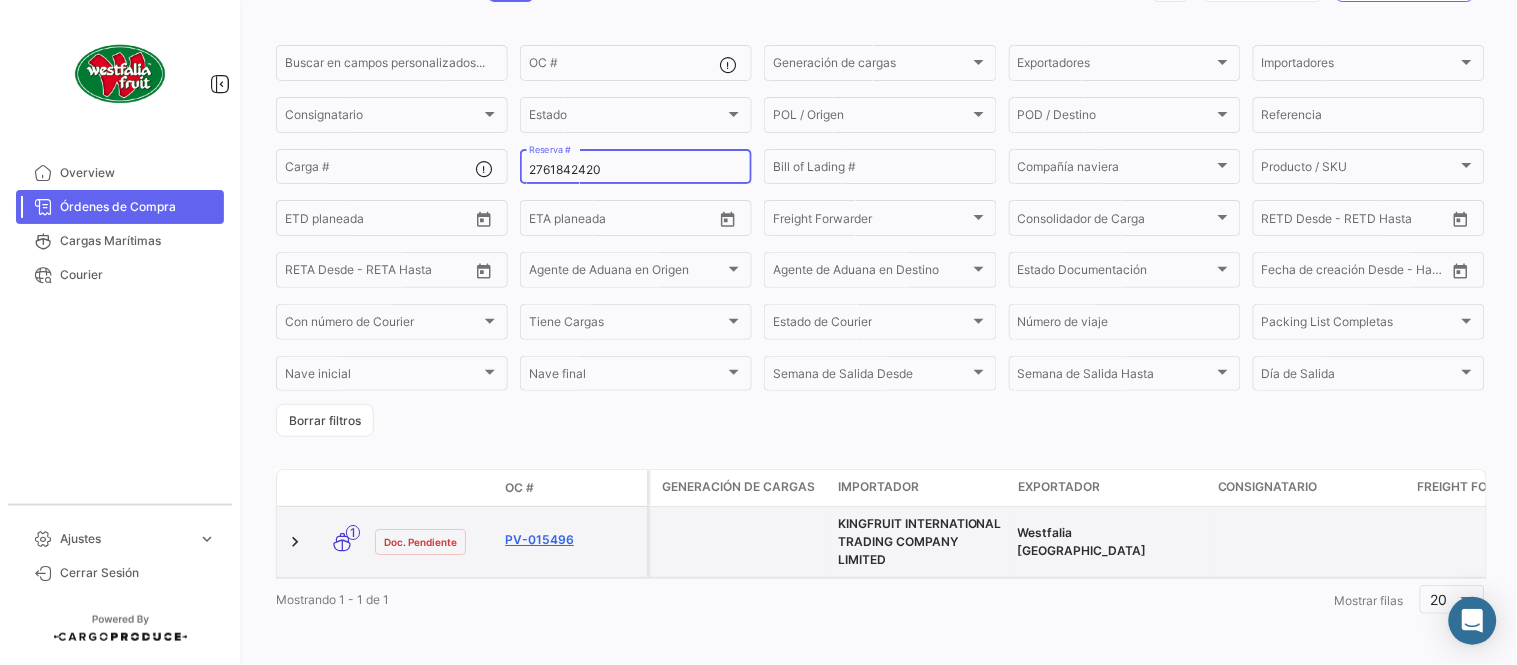type on "2761842420" 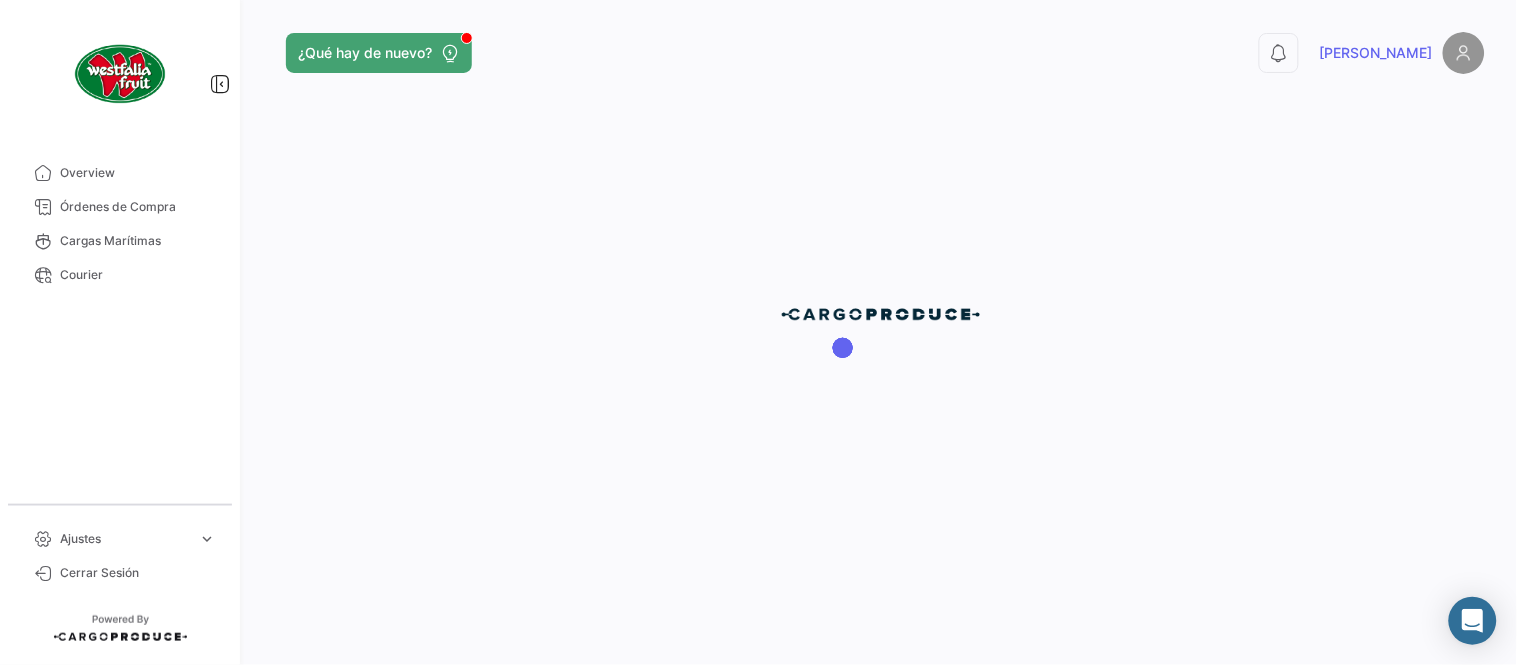 scroll, scrollTop: 0, scrollLeft: 0, axis: both 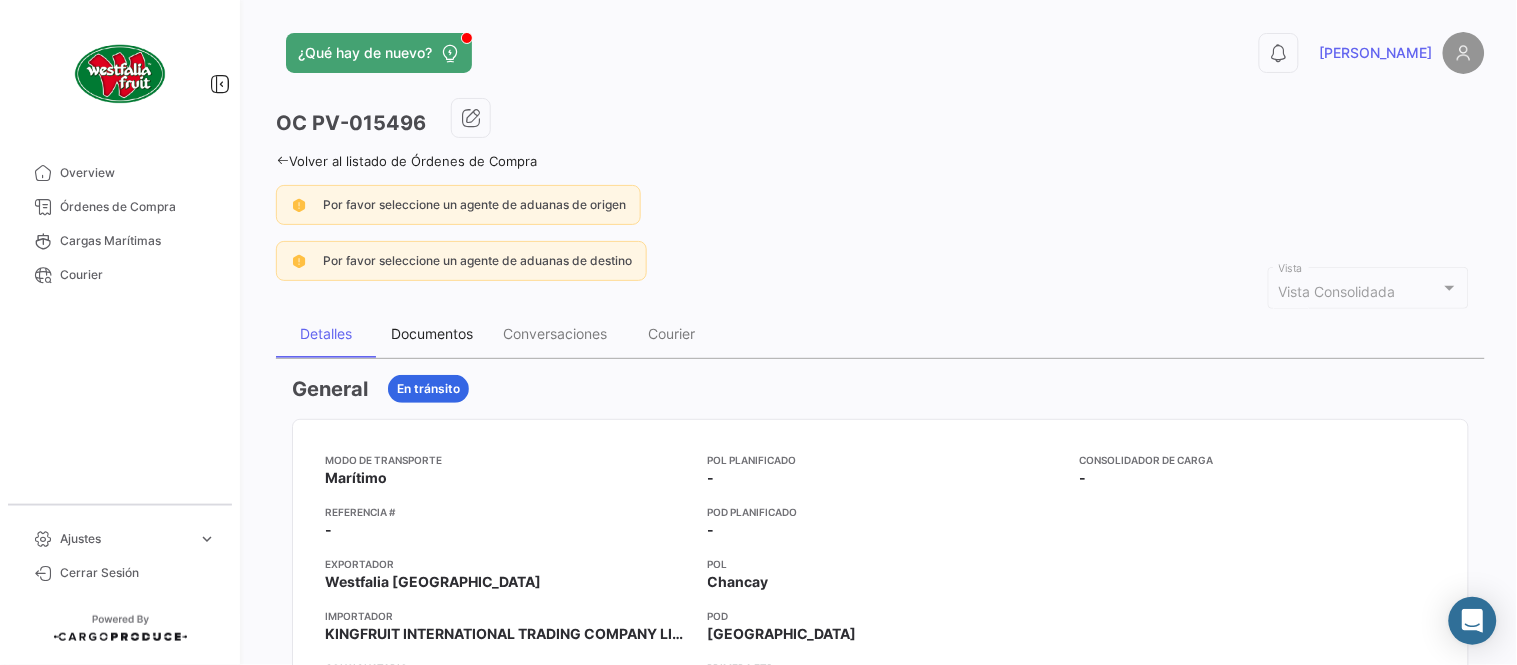 click on "Documentos" at bounding box center [432, 333] 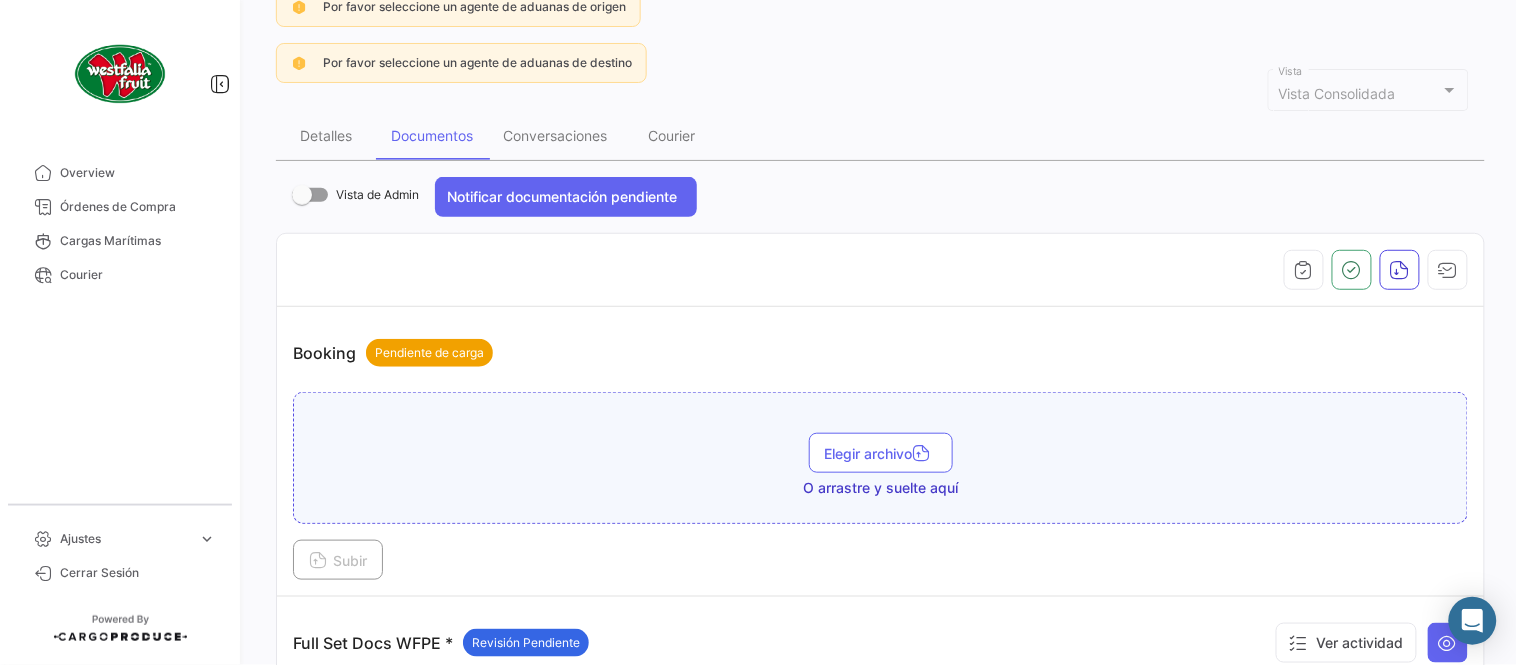 scroll, scrollTop: 555, scrollLeft: 0, axis: vertical 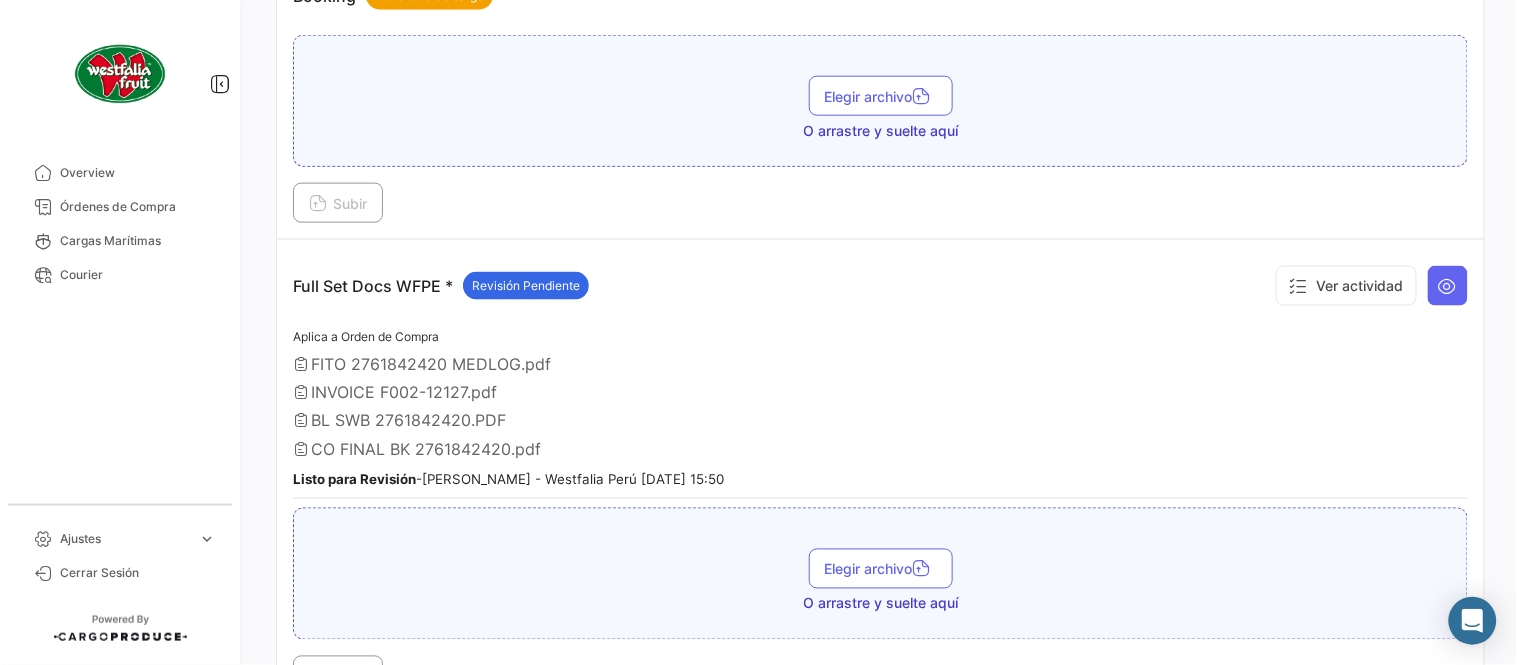 click on "BL SWB 2761842420.PDF" at bounding box center (880, 421) 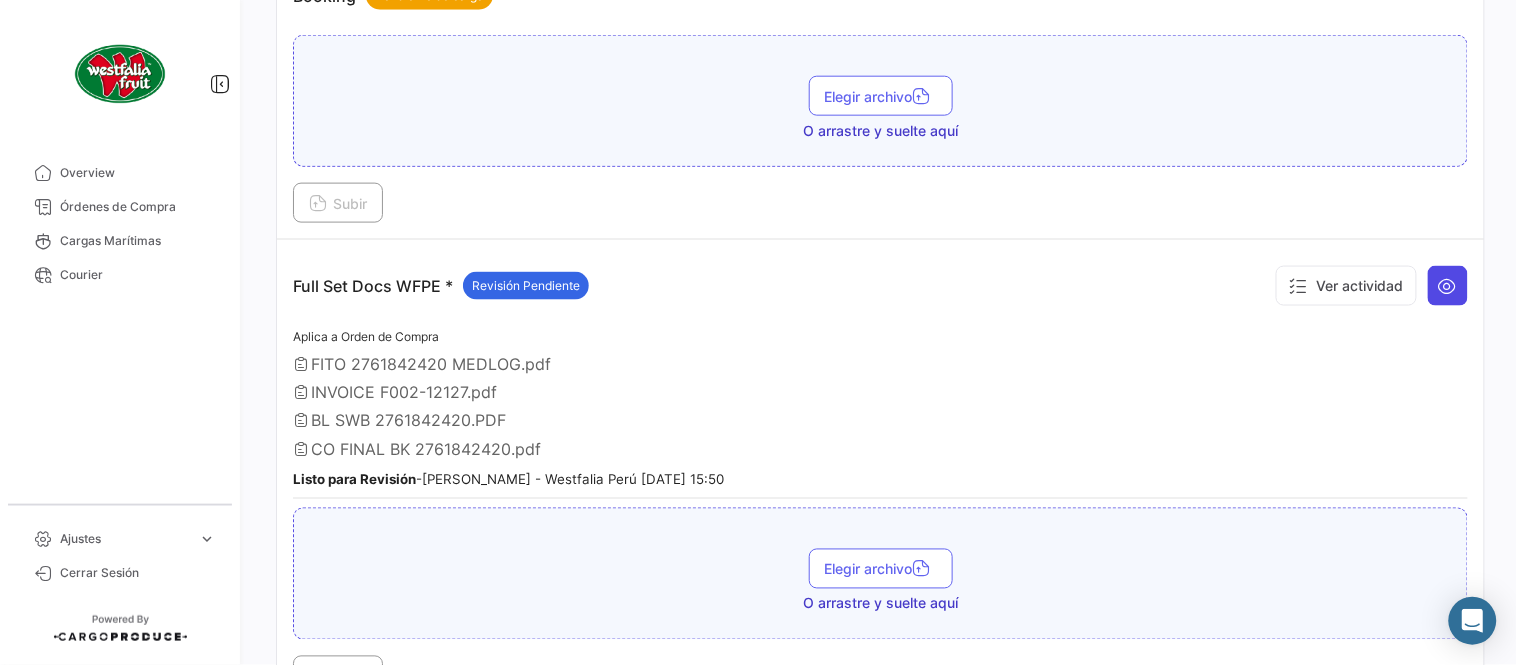 click at bounding box center (1448, 286) 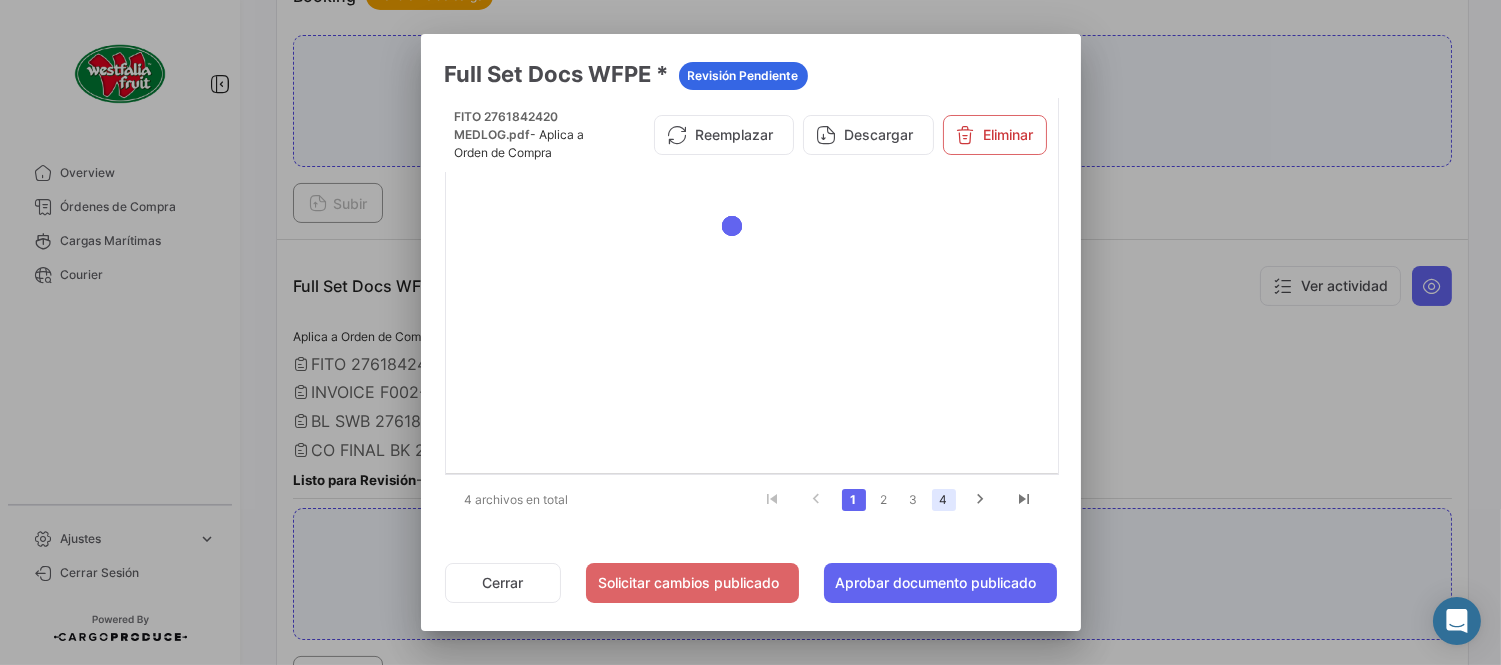 click on "4" 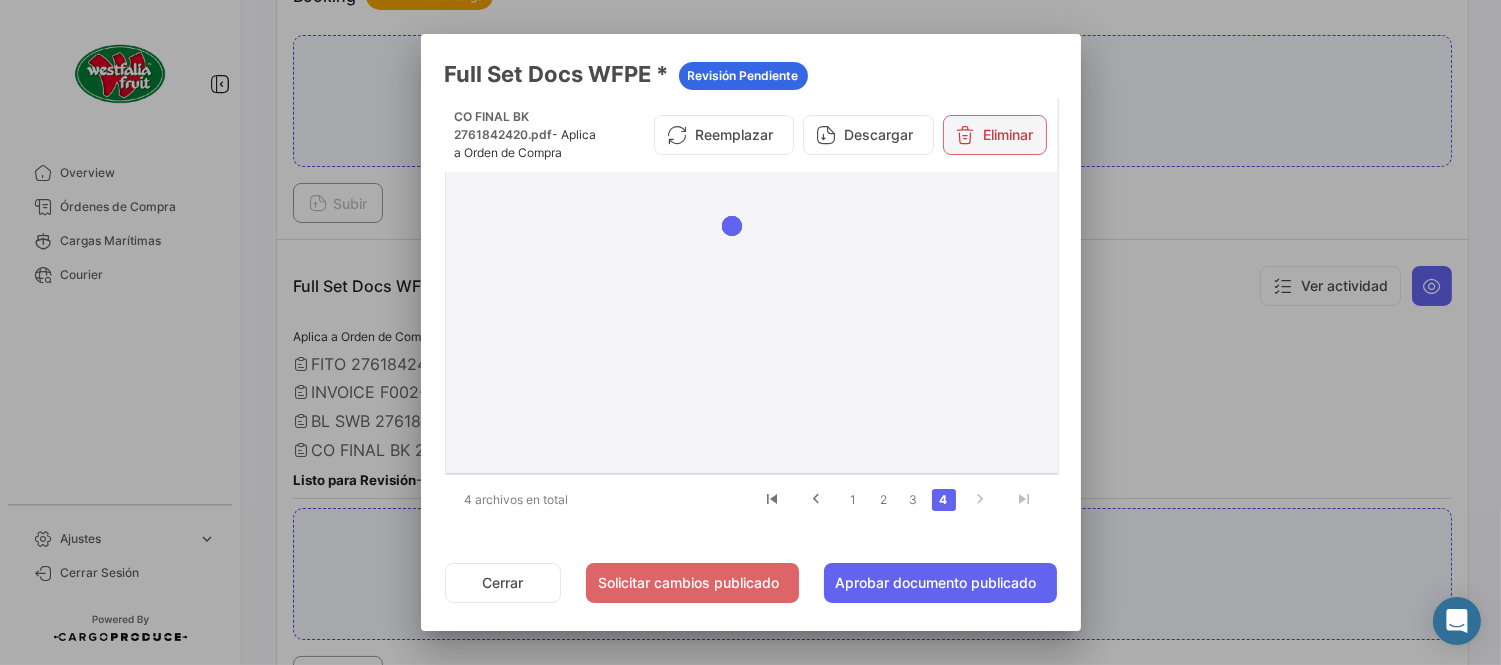 click at bounding box center [966, 135] 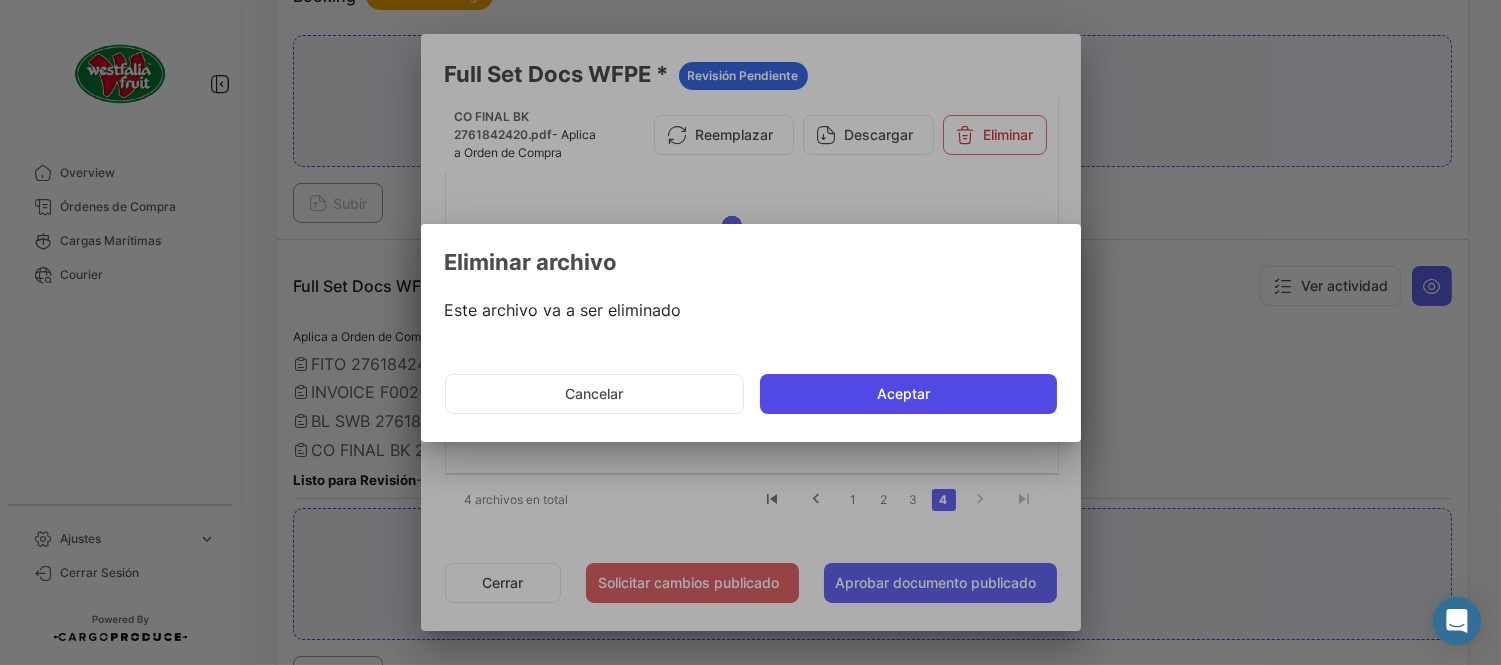 click on "Aceptar" 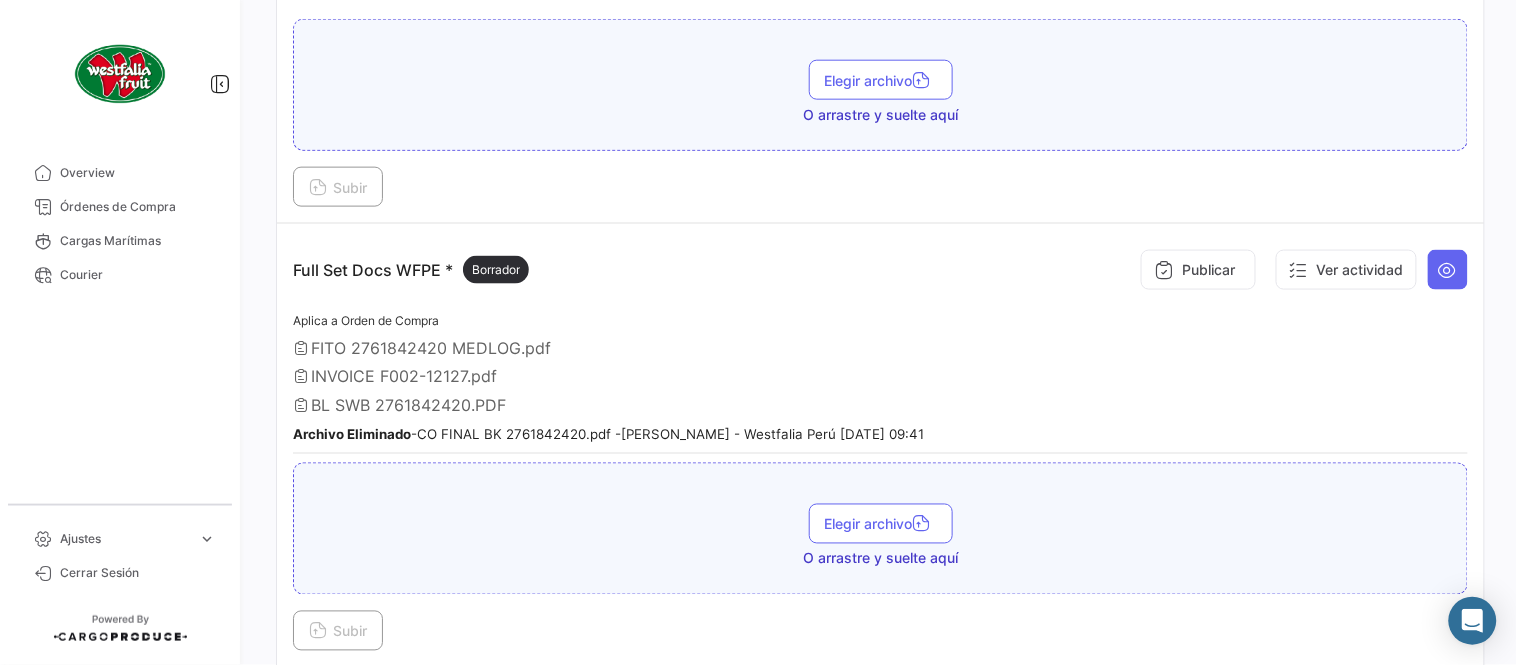click on "Aplica a Orden de Compra   FITO 2761842420 MEDLOG.pdf   INVOICE F002-12127.pdf   BL SWB 2761842420.PDF  Archivo Eliminado  -   CO FINAL BK 2761842420.pdf -   [PERSON_NAME]  - Westfalia Perú [DATE] 09:41" at bounding box center (880, 381) 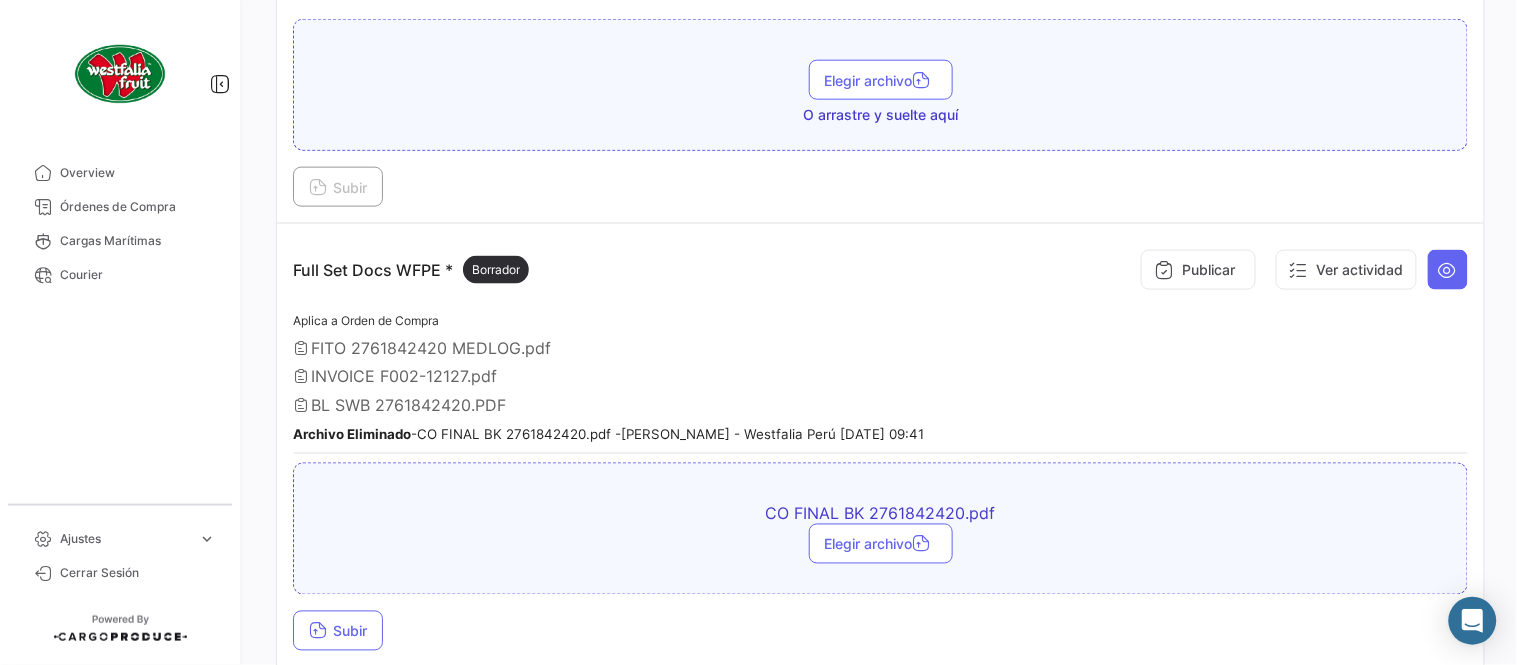 scroll, scrollTop: 777, scrollLeft: 0, axis: vertical 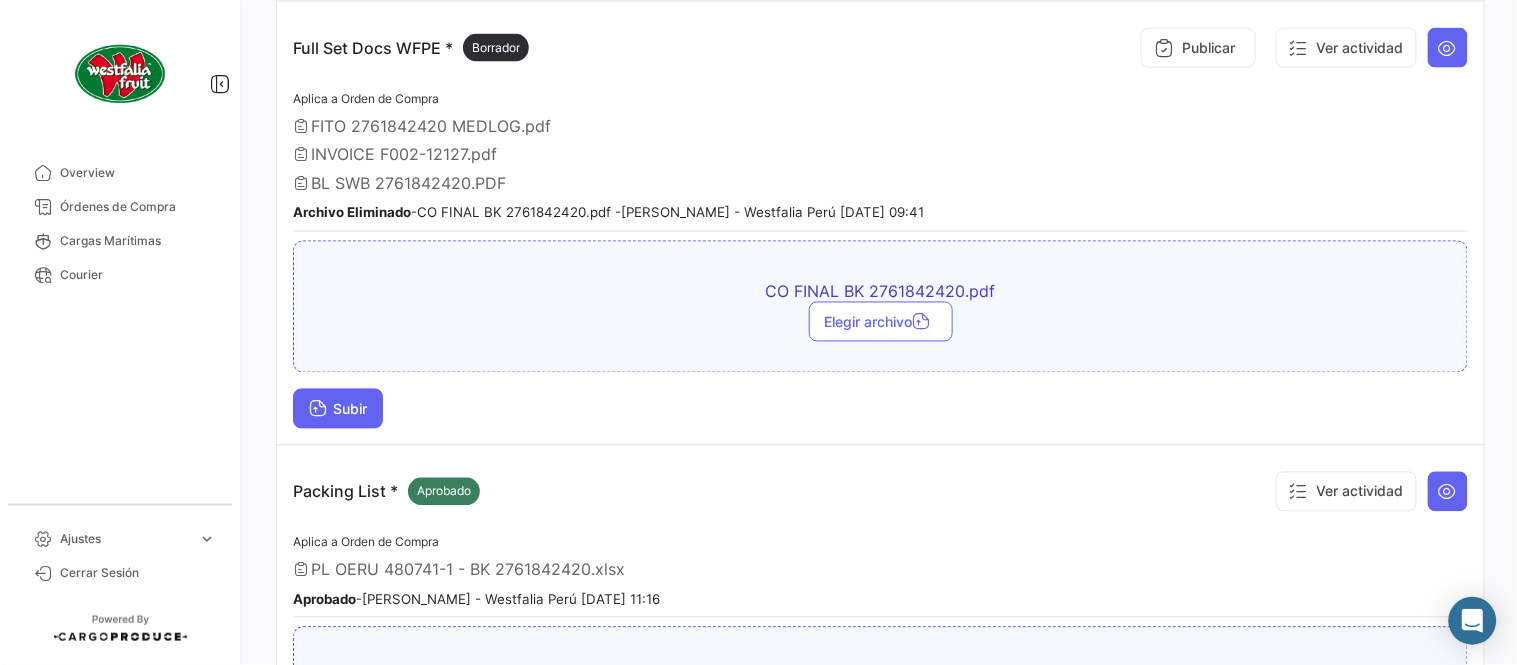 click on "Subir" at bounding box center (338, 409) 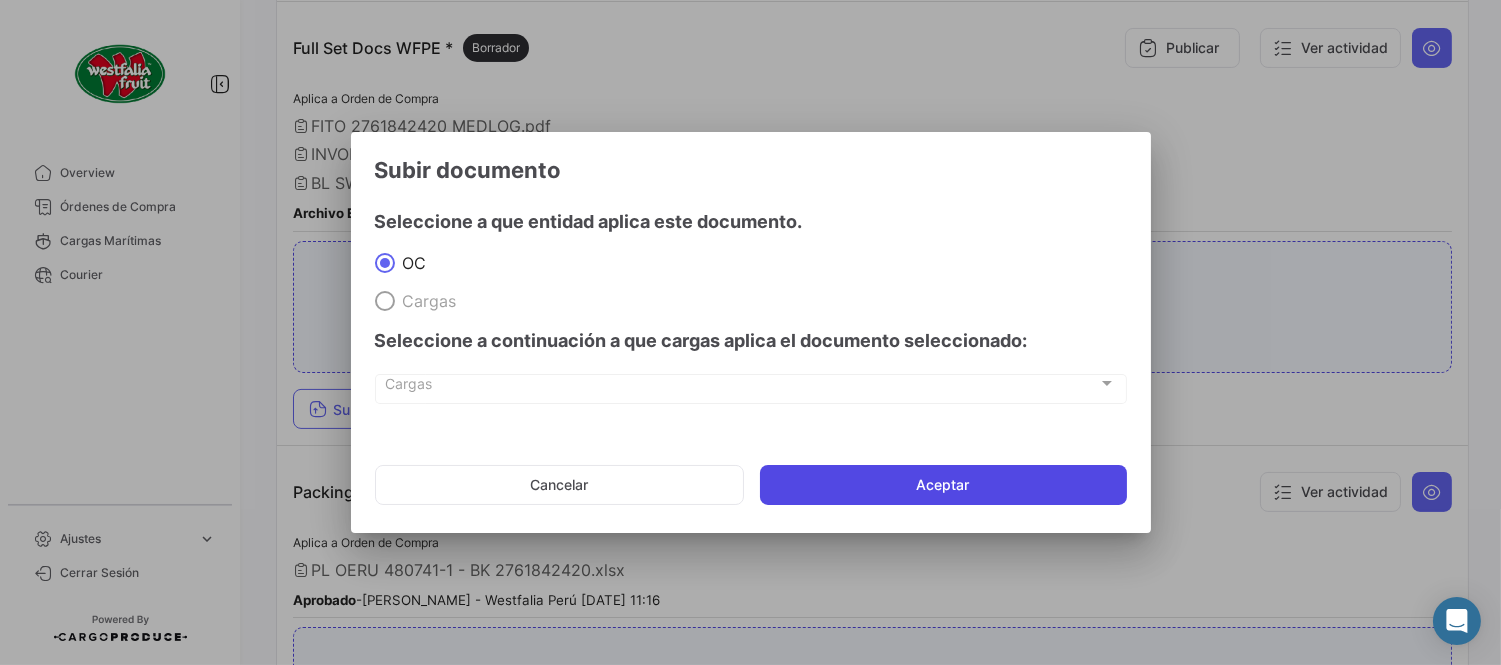 click on "Aceptar" 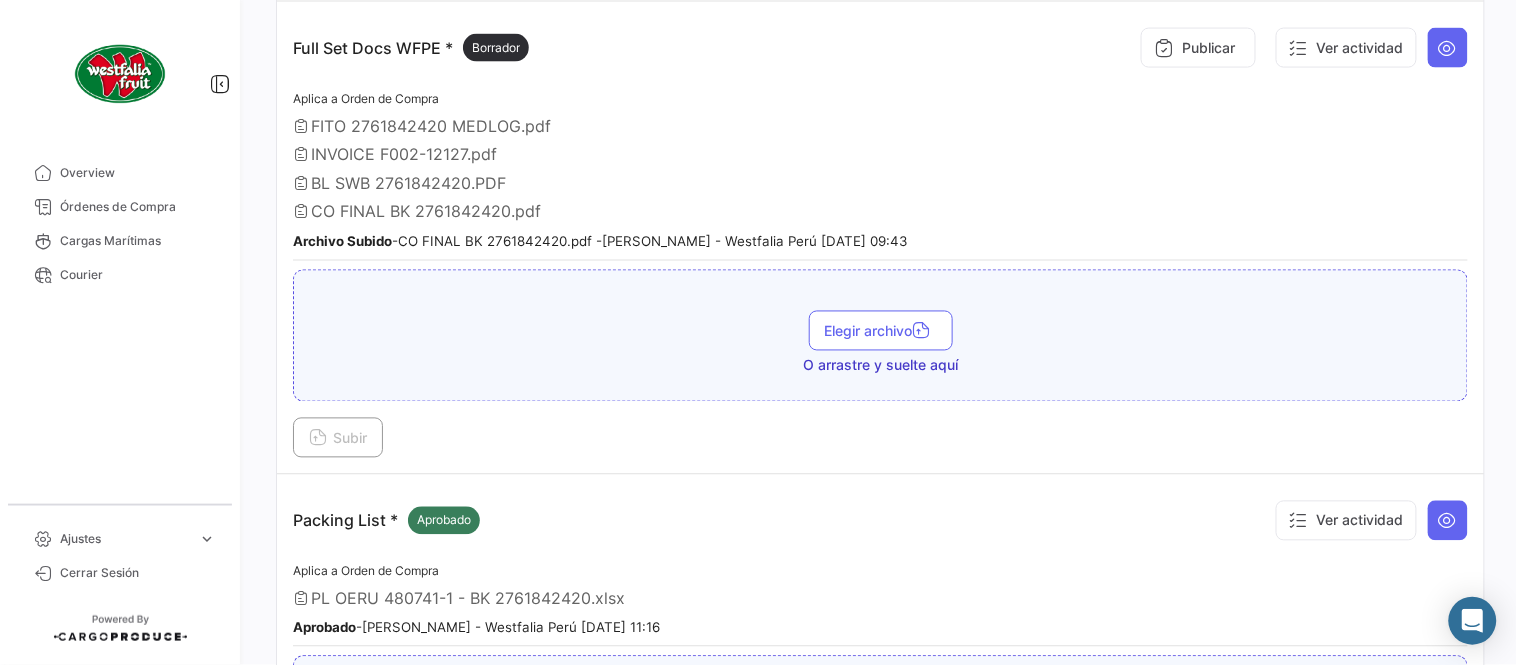 scroll, scrollTop: 666, scrollLeft: 0, axis: vertical 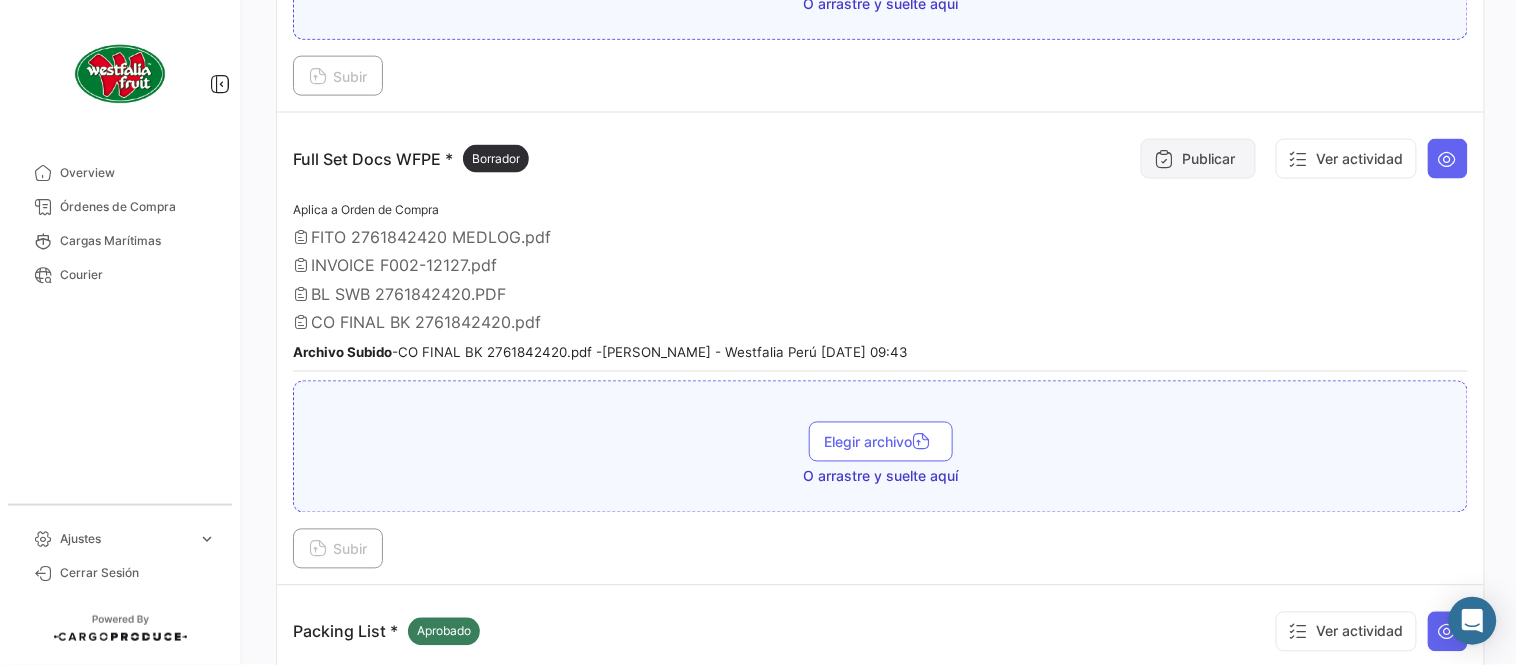 click on "Publicar" at bounding box center [1198, 159] 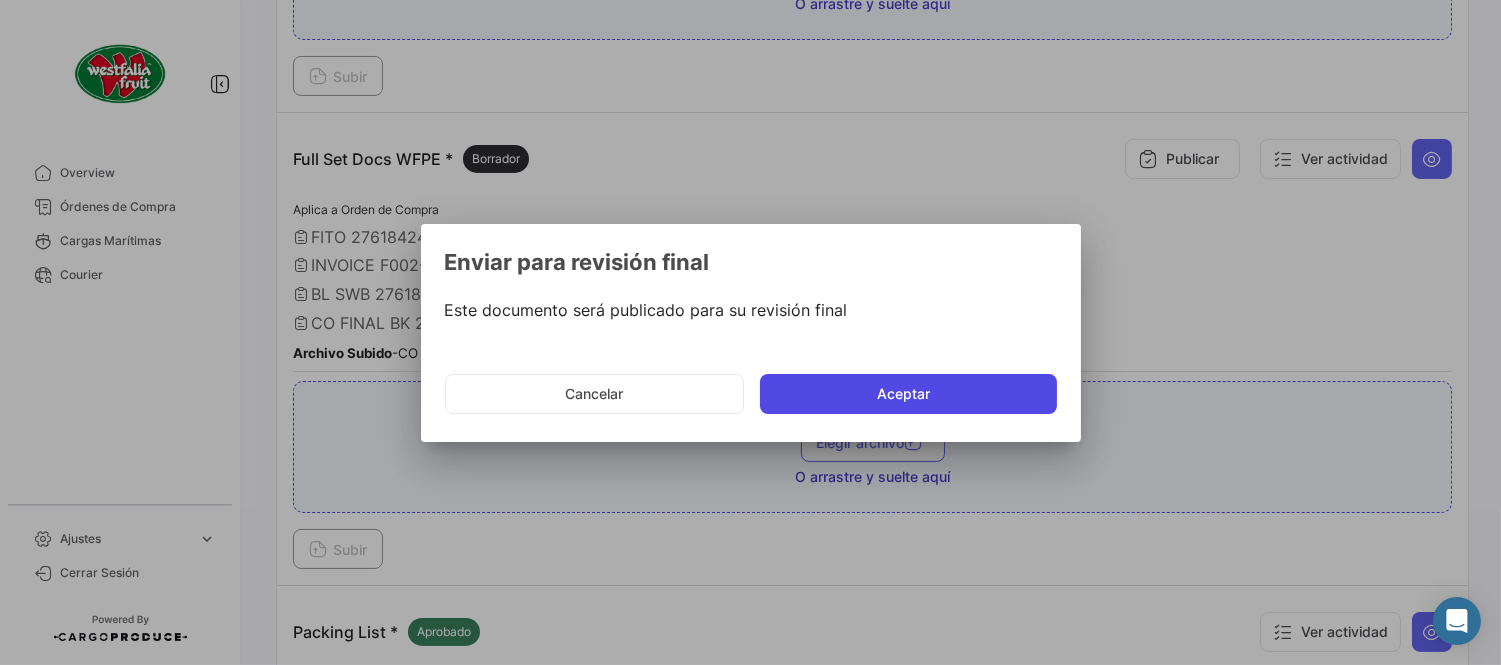 click on "Aceptar" 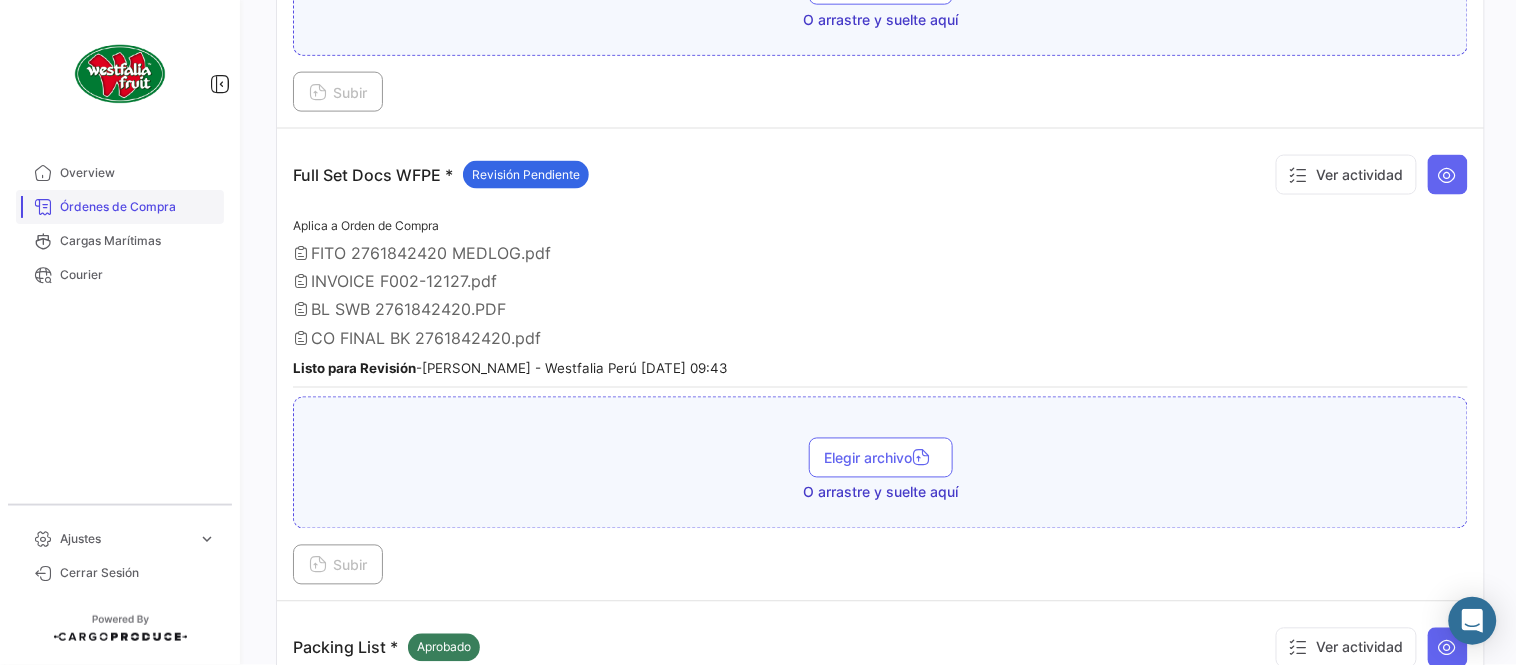 click on "Órdenes de Compra" at bounding box center [138, 207] 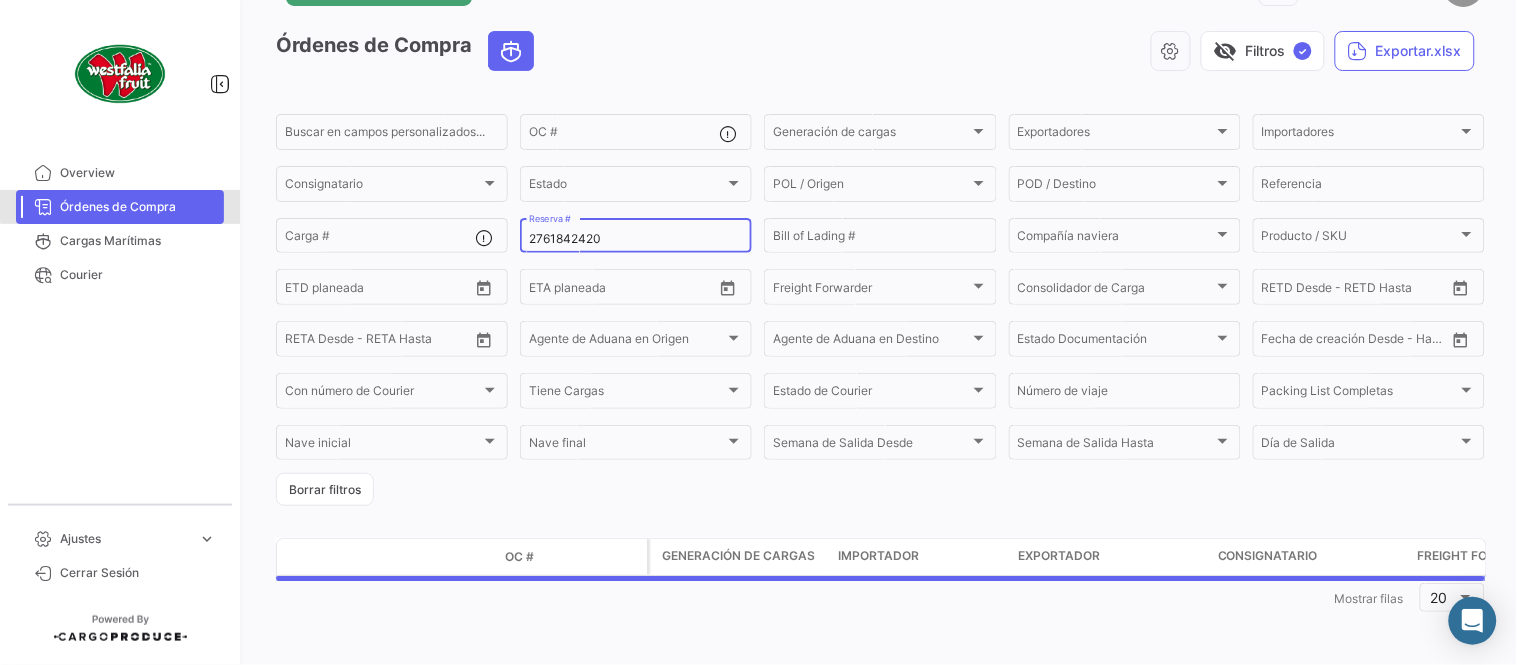 scroll, scrollTop: 0, scrollLeft: 0, axis: both 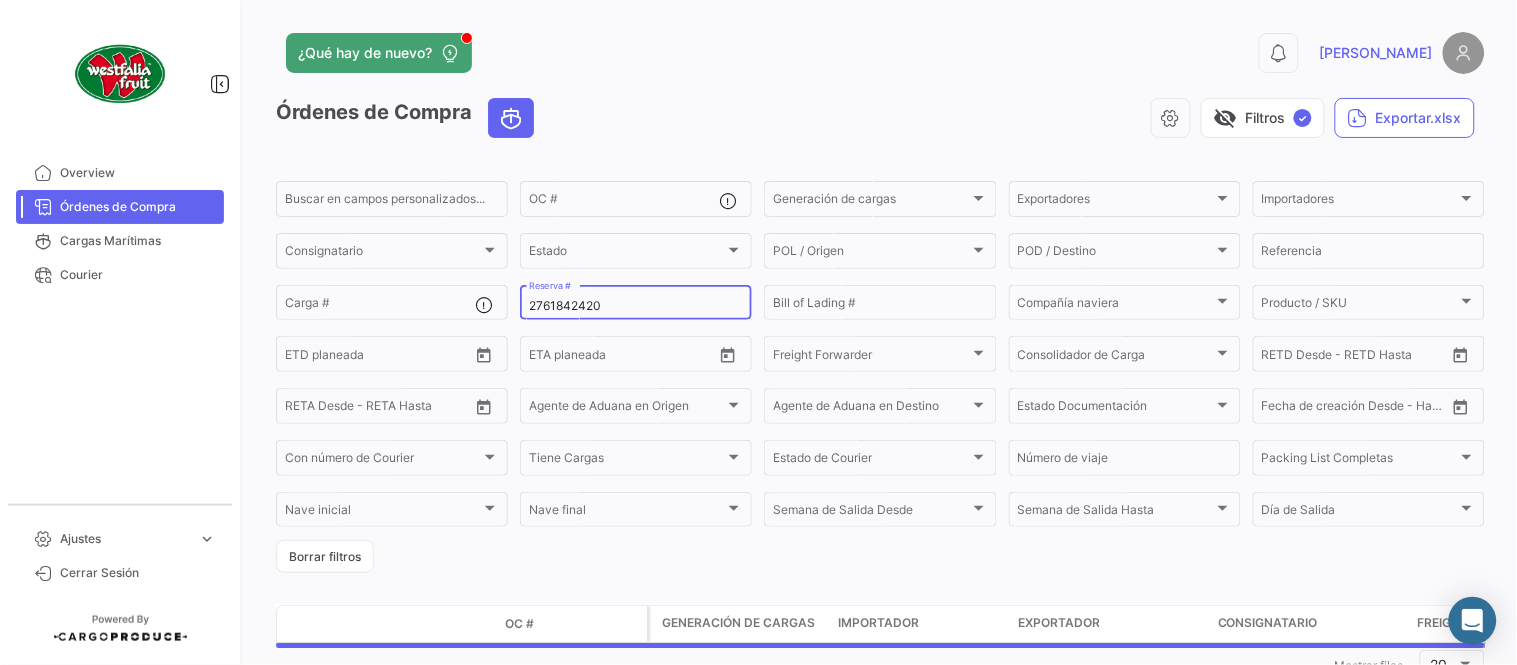 click on "2761842420" at bounding box center [636, 306] 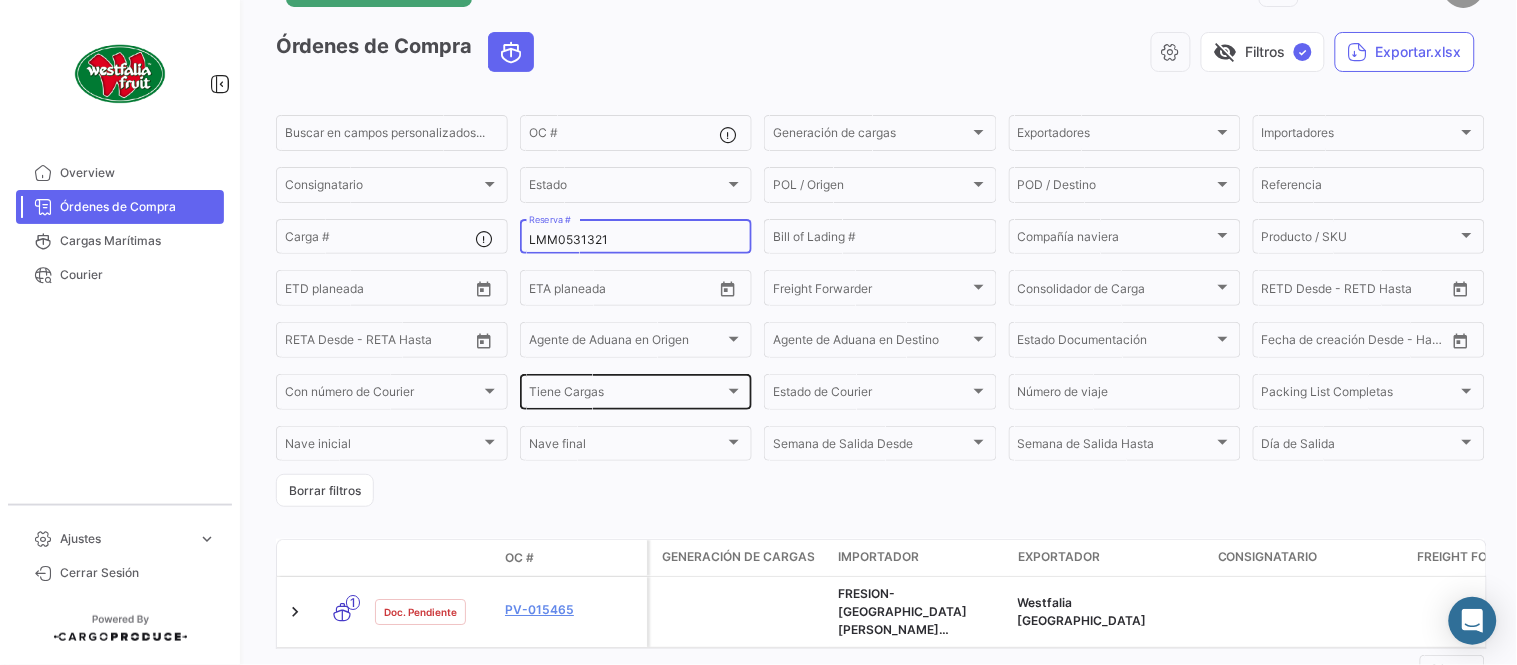 scroll, scrollTop: 154, scrollLeft: 0, axis: vertical 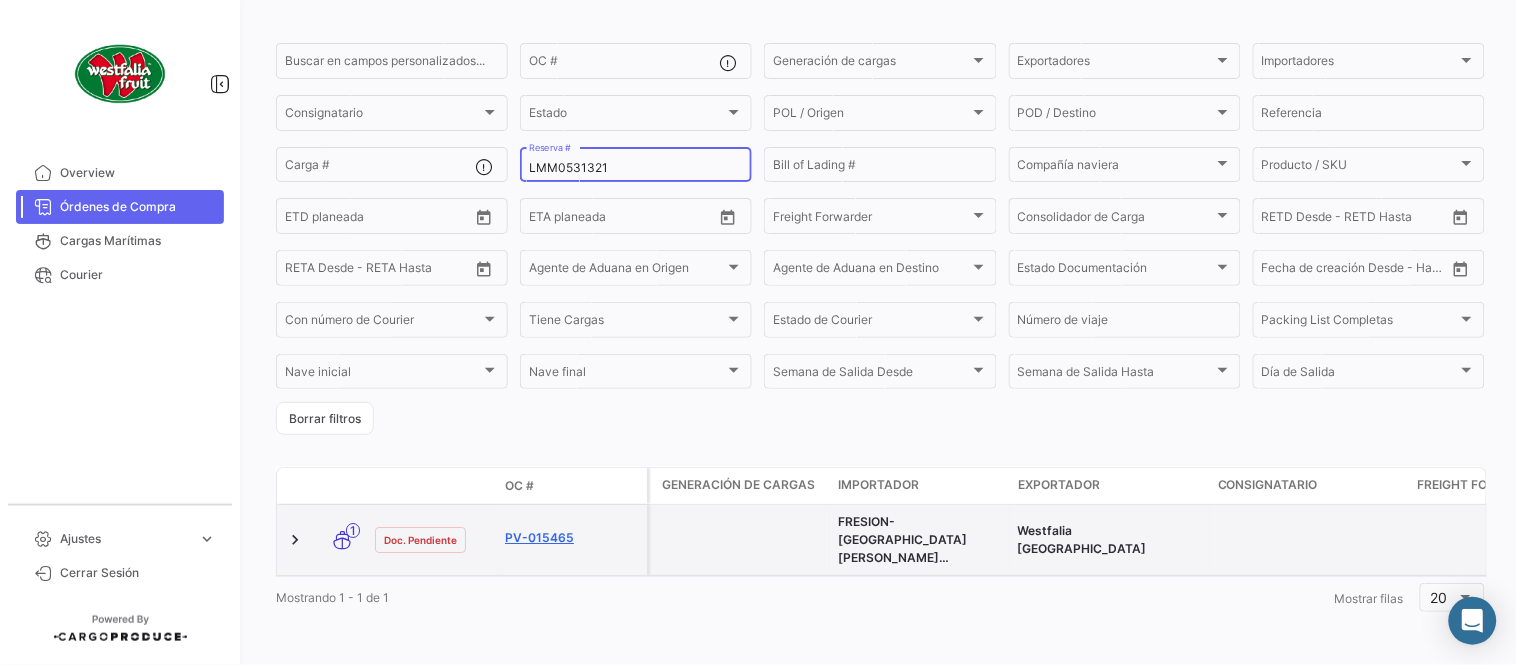 type on "LMM0531321" 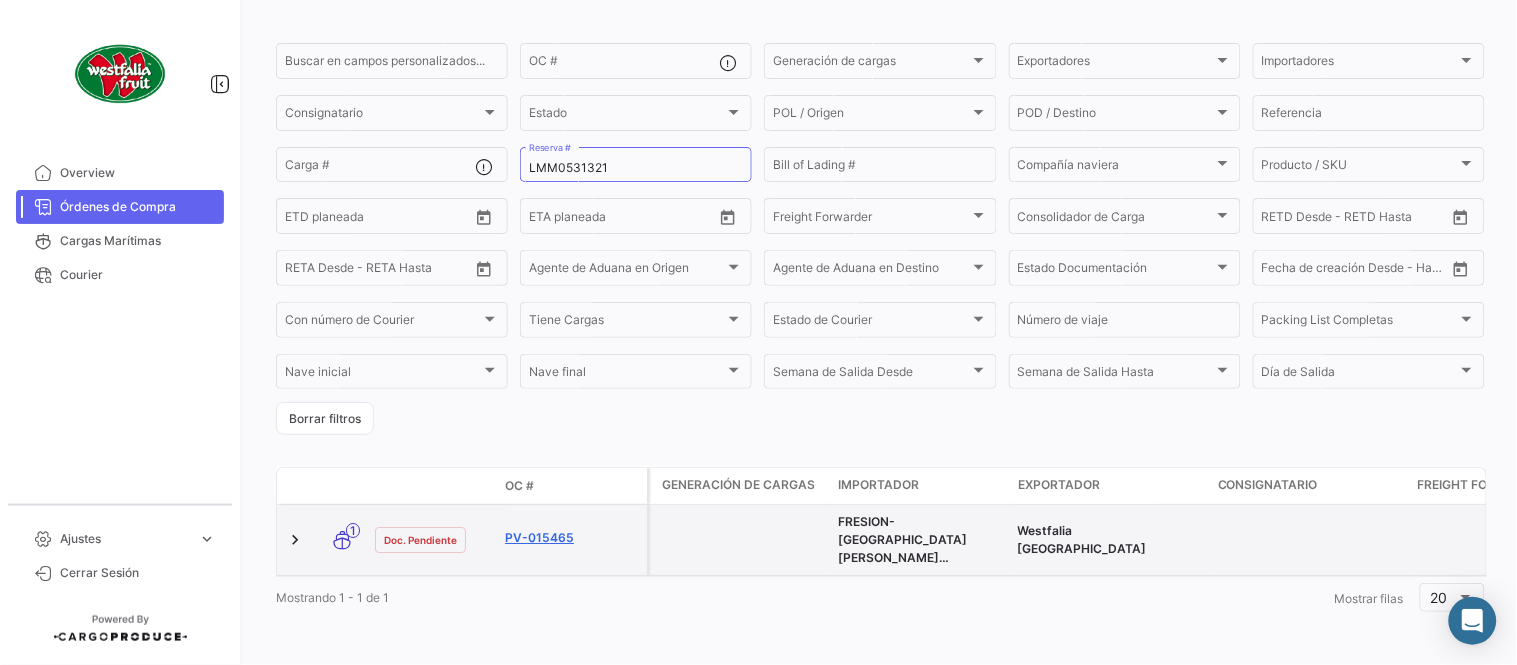 click on "PV-015465" 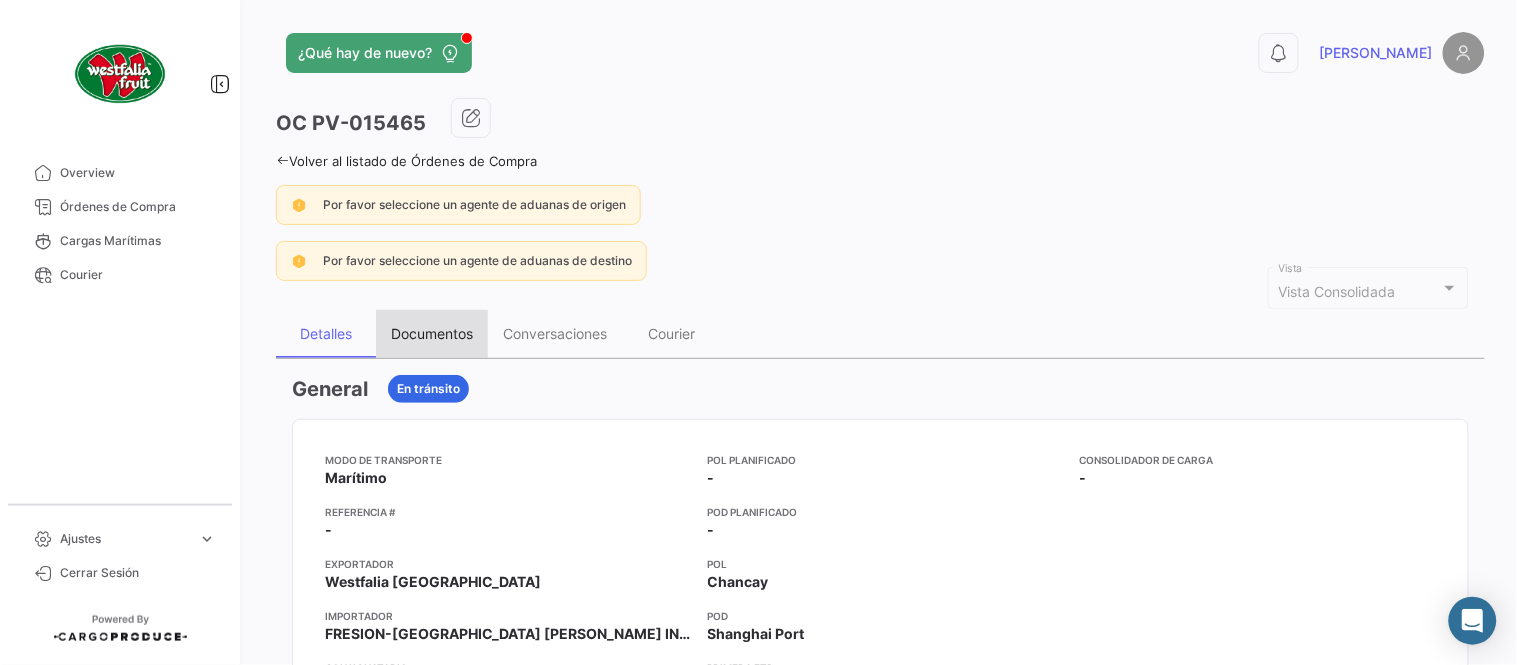 click on "Documentos" at bounding box center [432, 334] 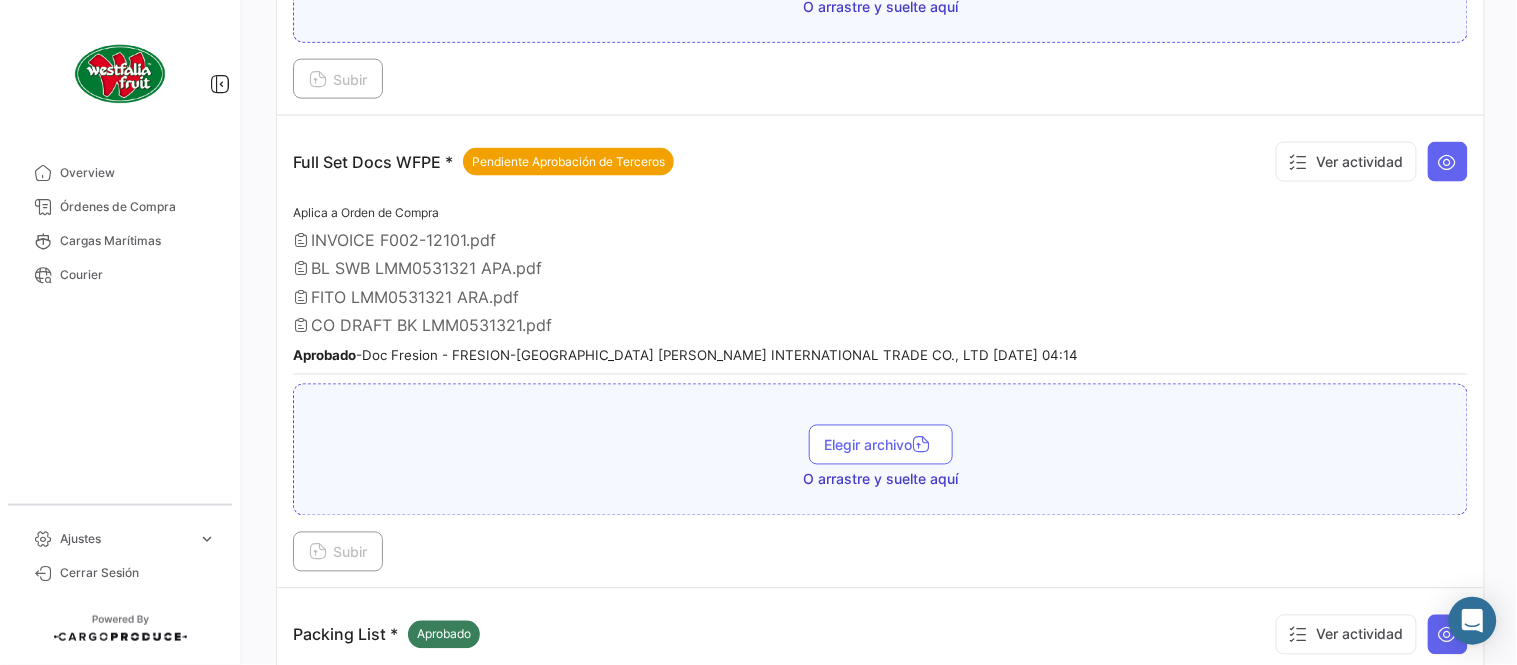 scroll, scrollTop: 665, scrollLeft: 0, axis: vertical 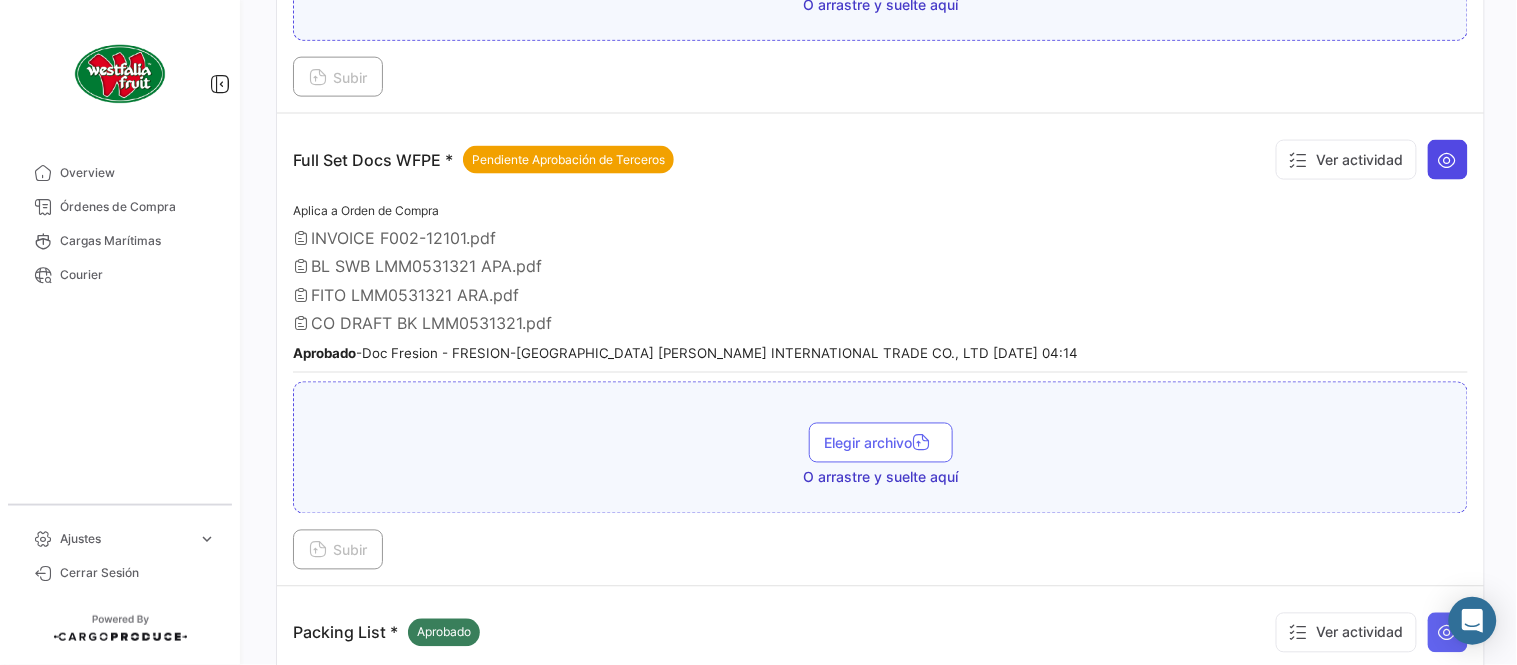 click at bounding box center (1448, 160) 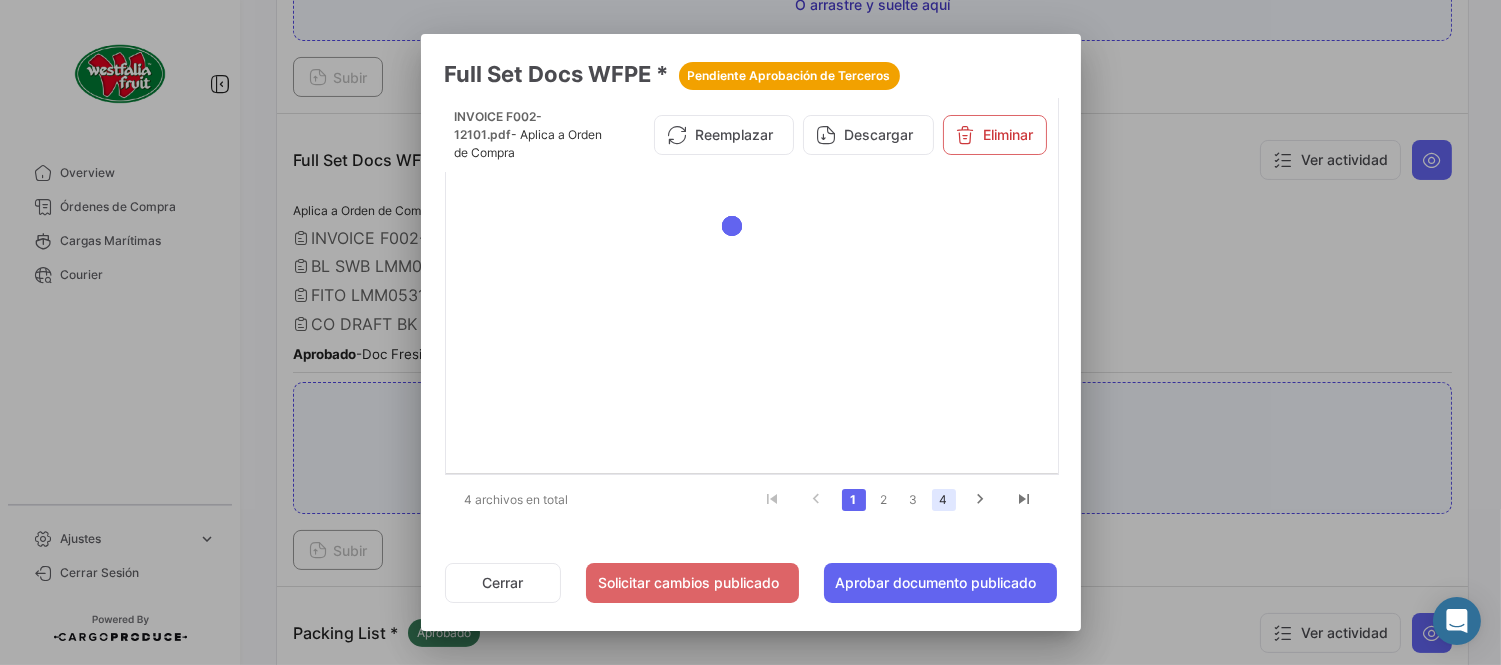 click on "4" 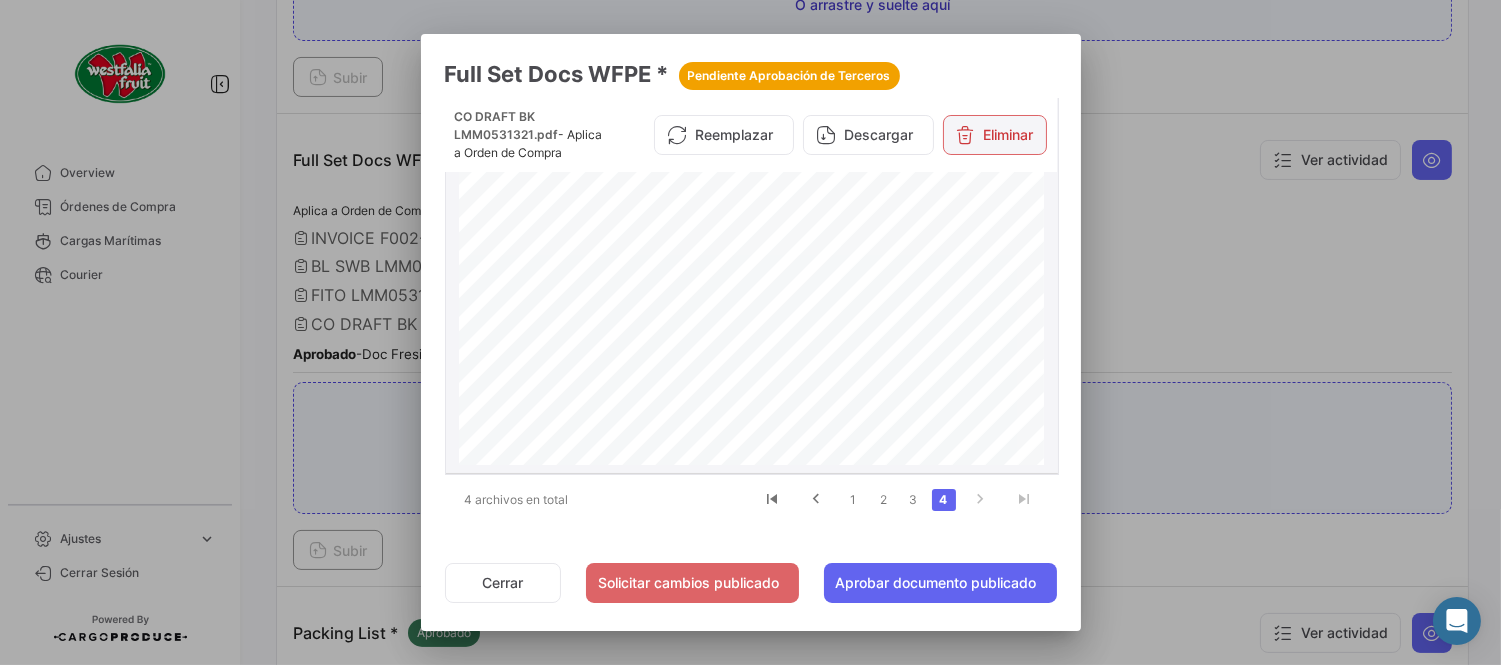 click on "Eliminar" at bounding box center (995, 135) 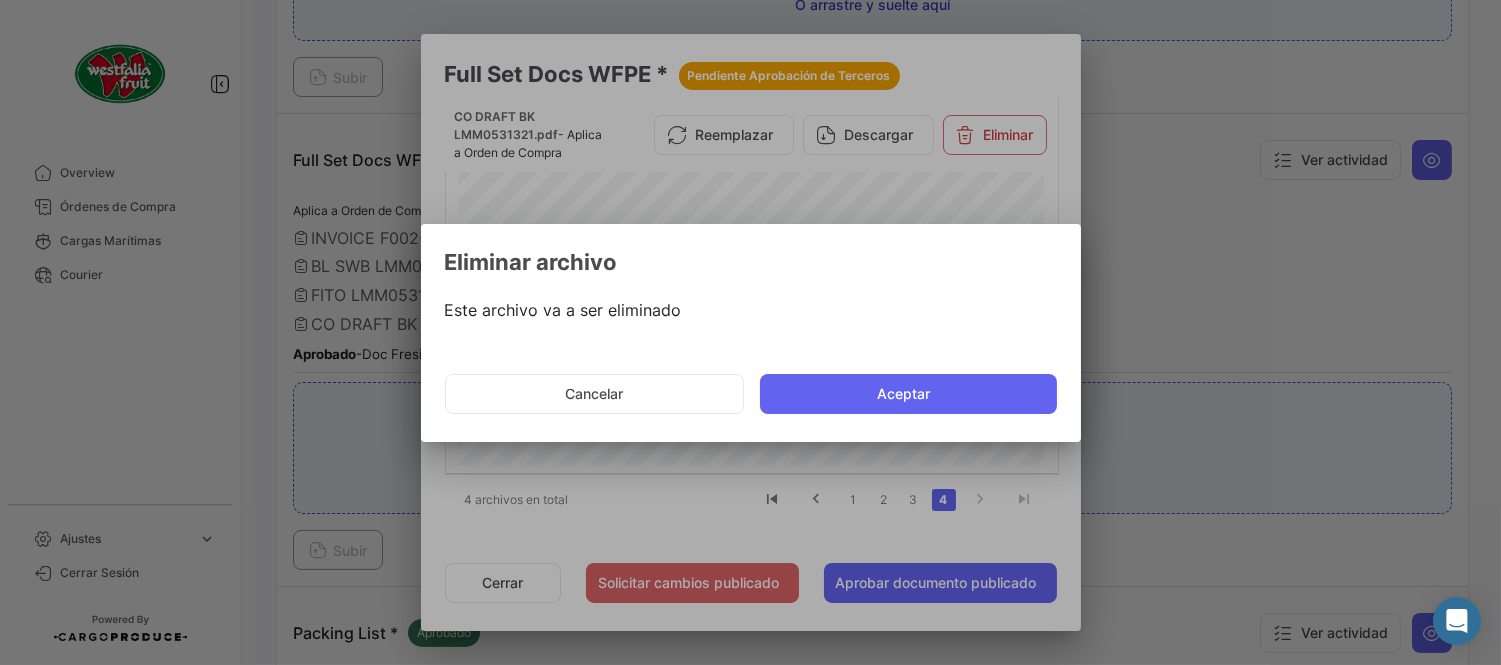 click on "Aceptar" 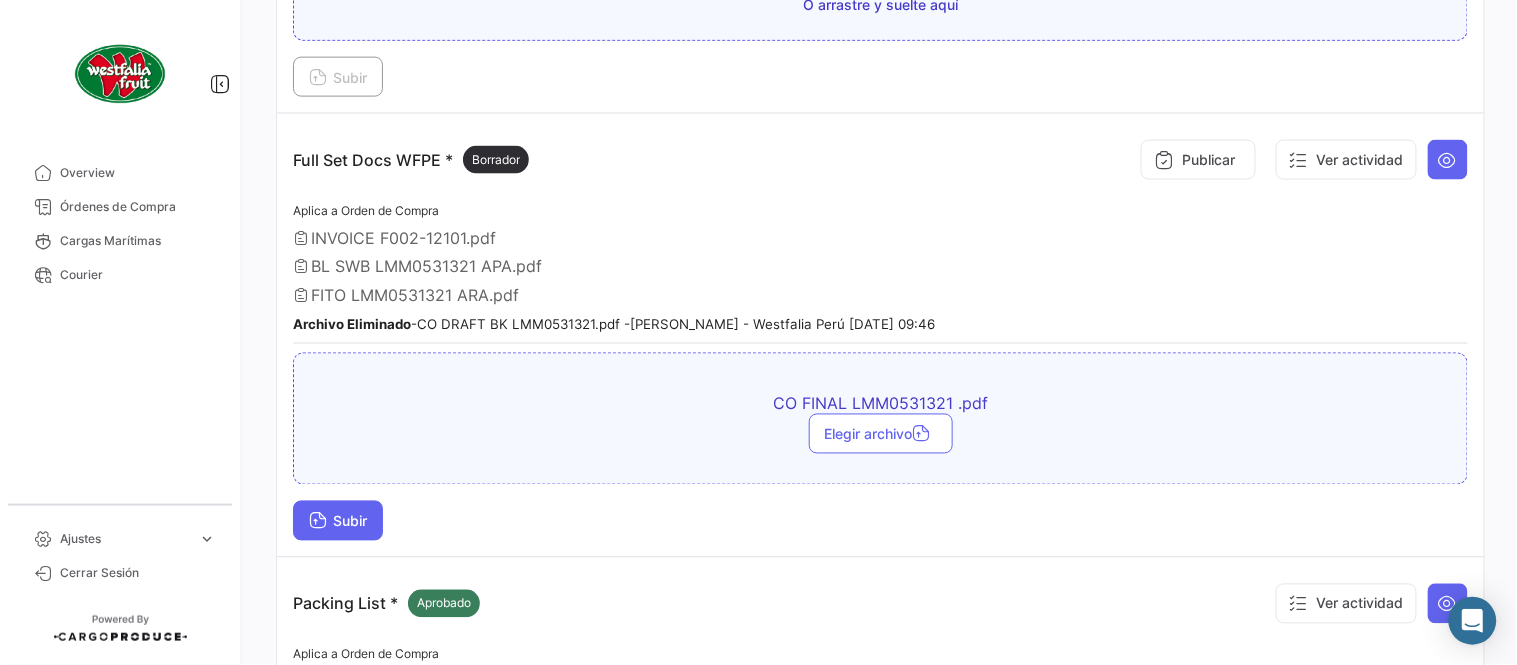 click on "Subir" at bounding box center (338, 521) 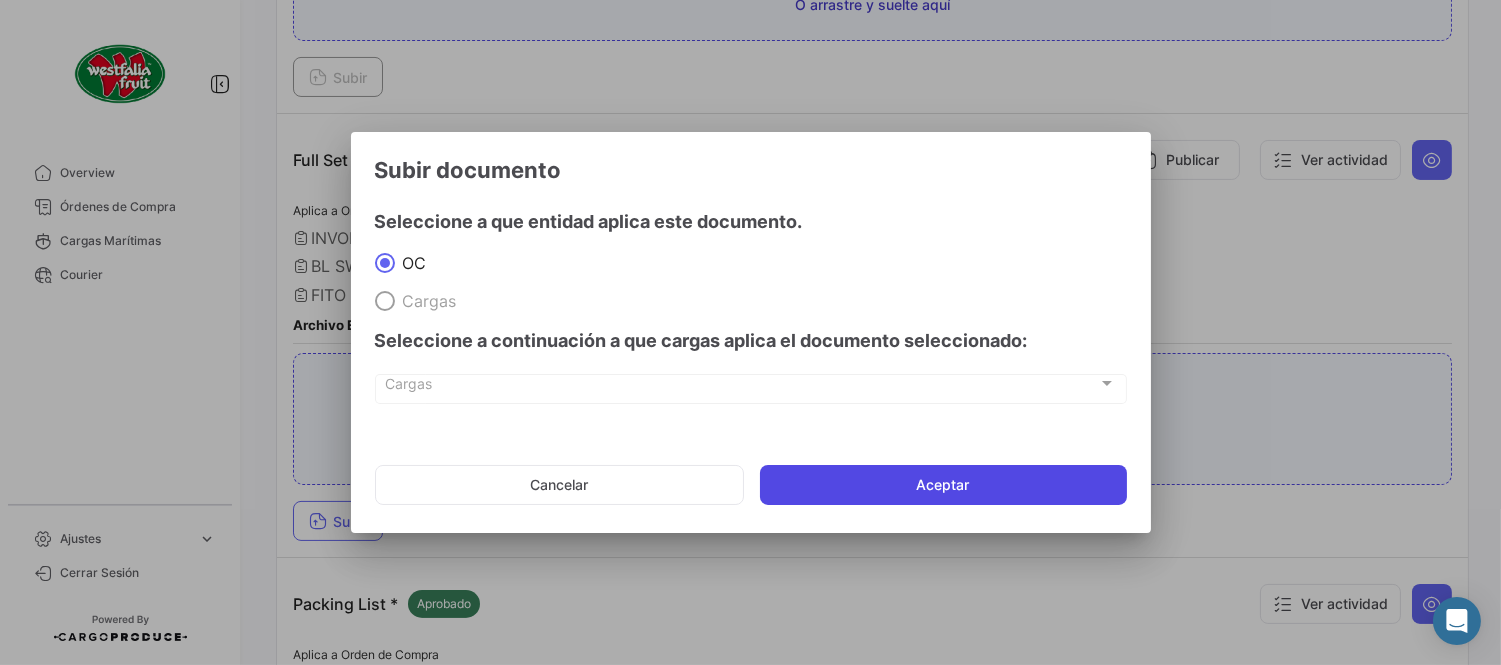 click on "Aceptar" 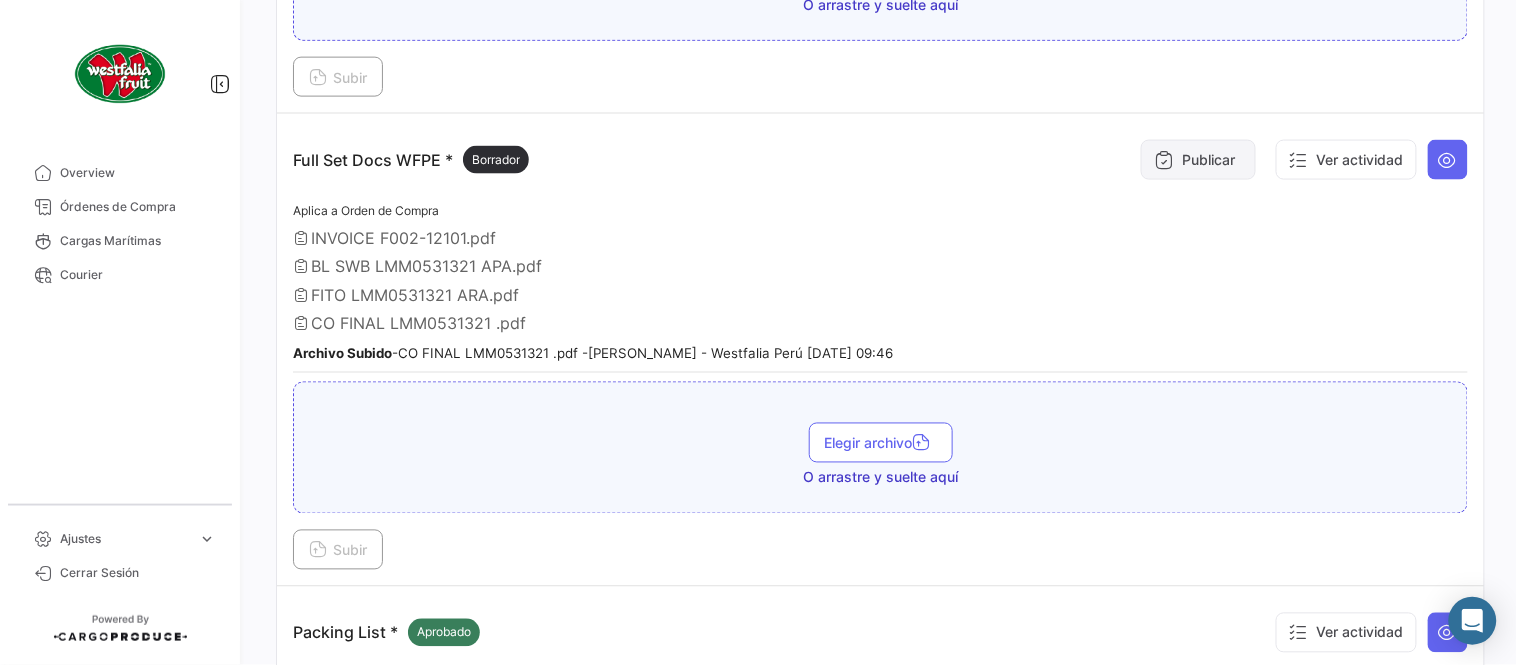 click on "Publicar" at bounding box center (1198, 160) 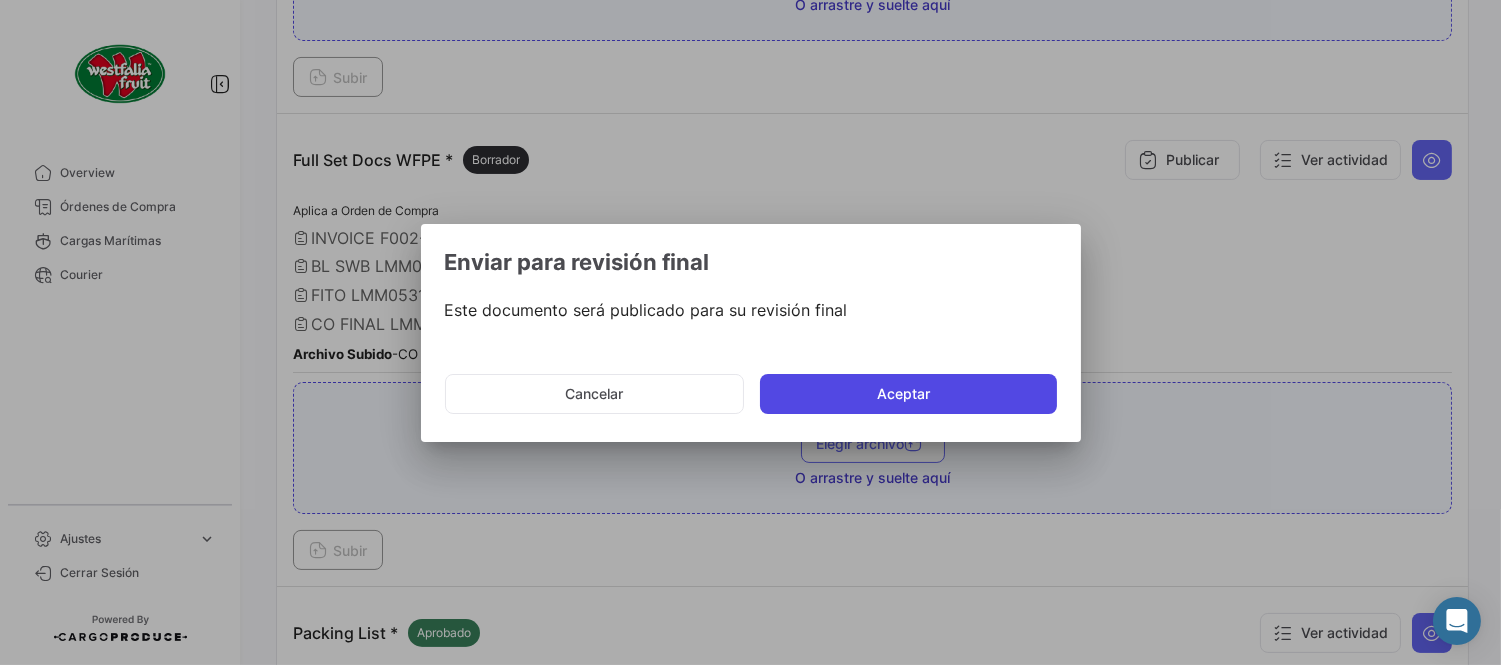 click on "Aceptar" 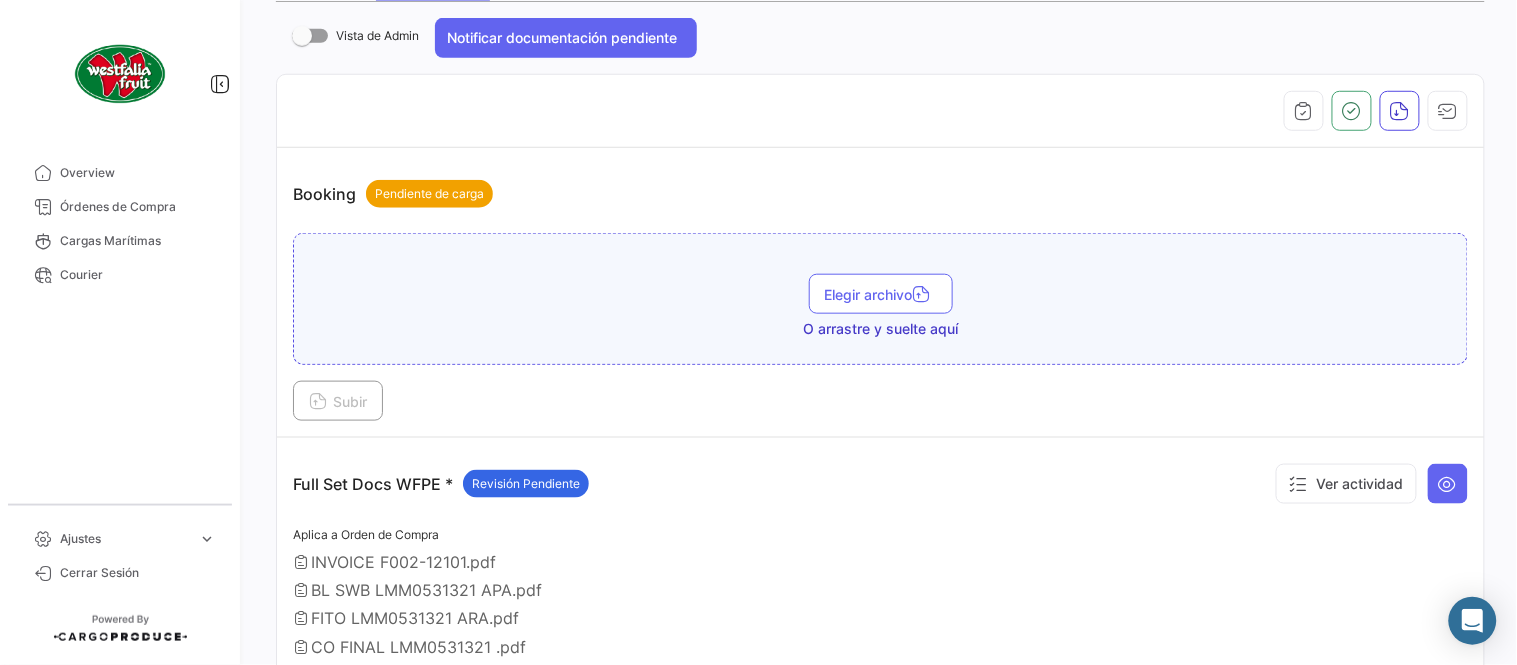 scroll, scrollTop: 110, scrollLeft: 0, axis: vertical 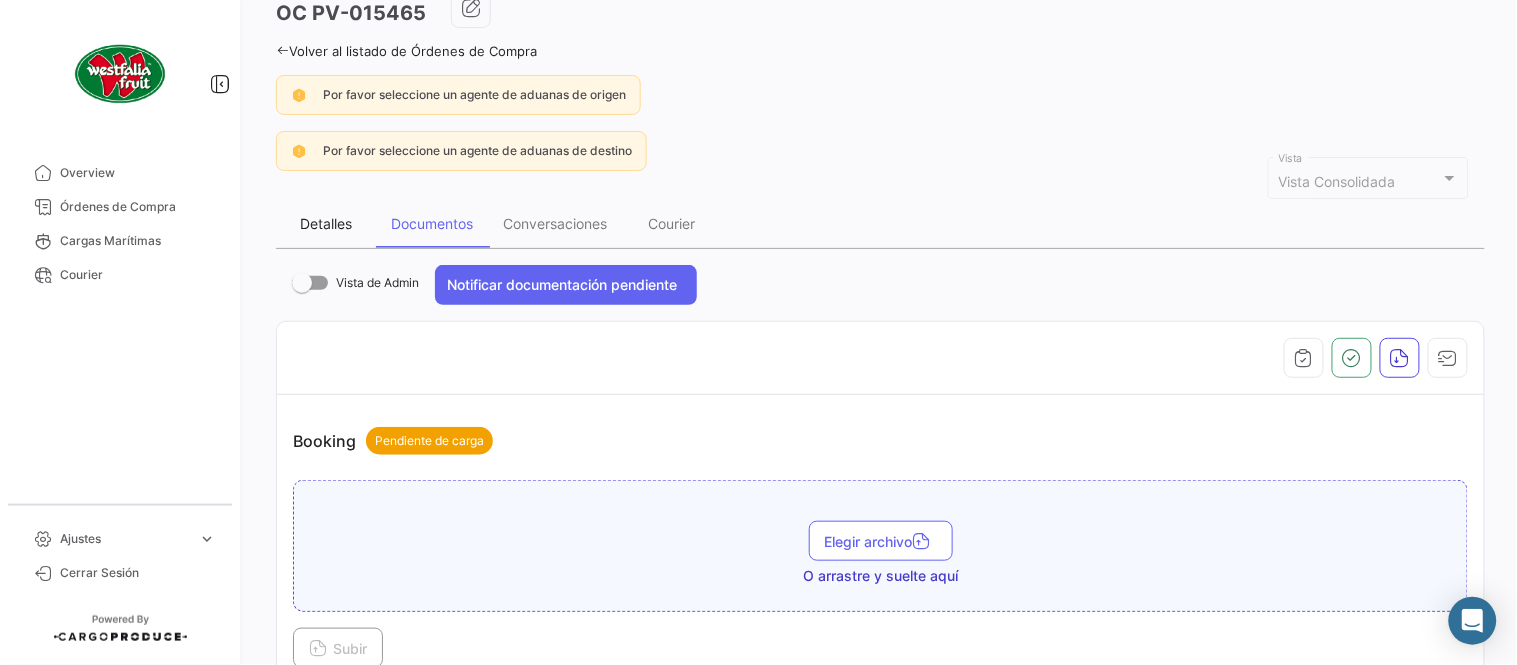 click on "Detalles" at bounding box center [326, 224] 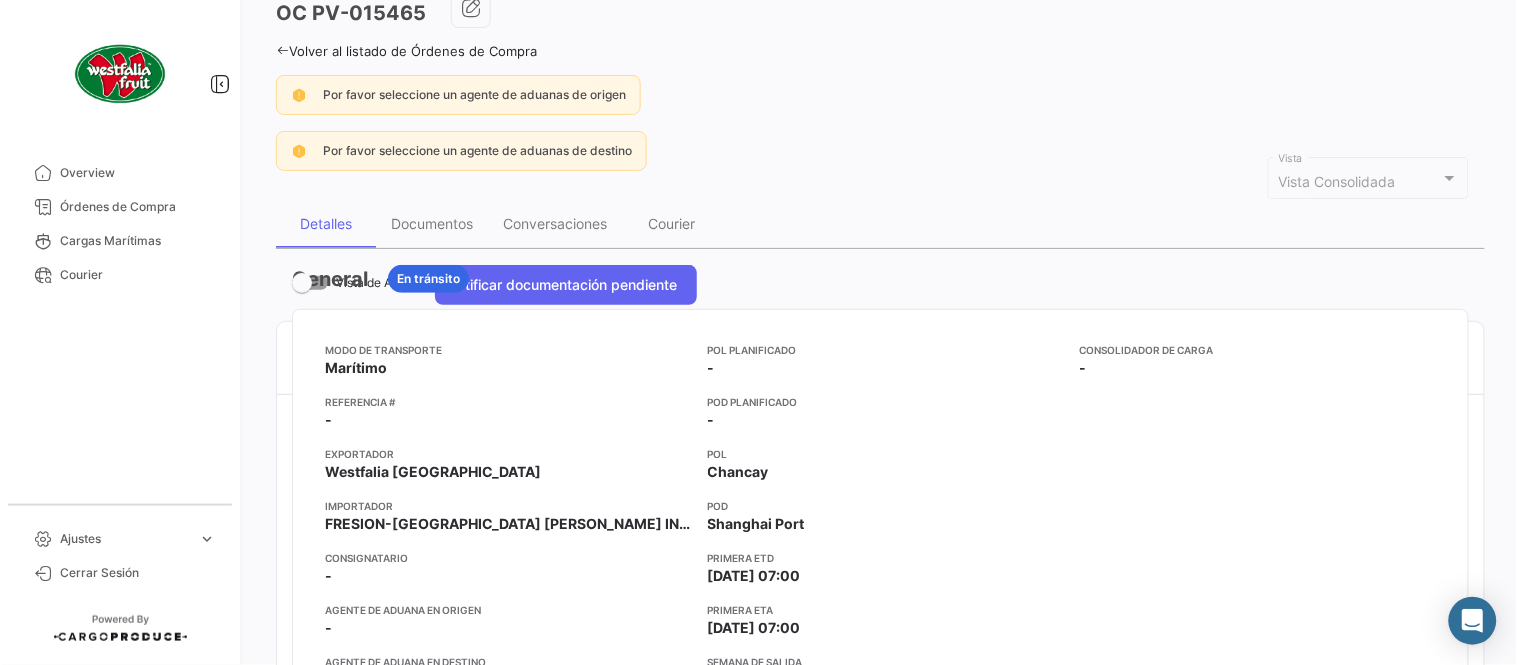 scroll, scrollTop: 0, scrollLeft: 0, axis: both 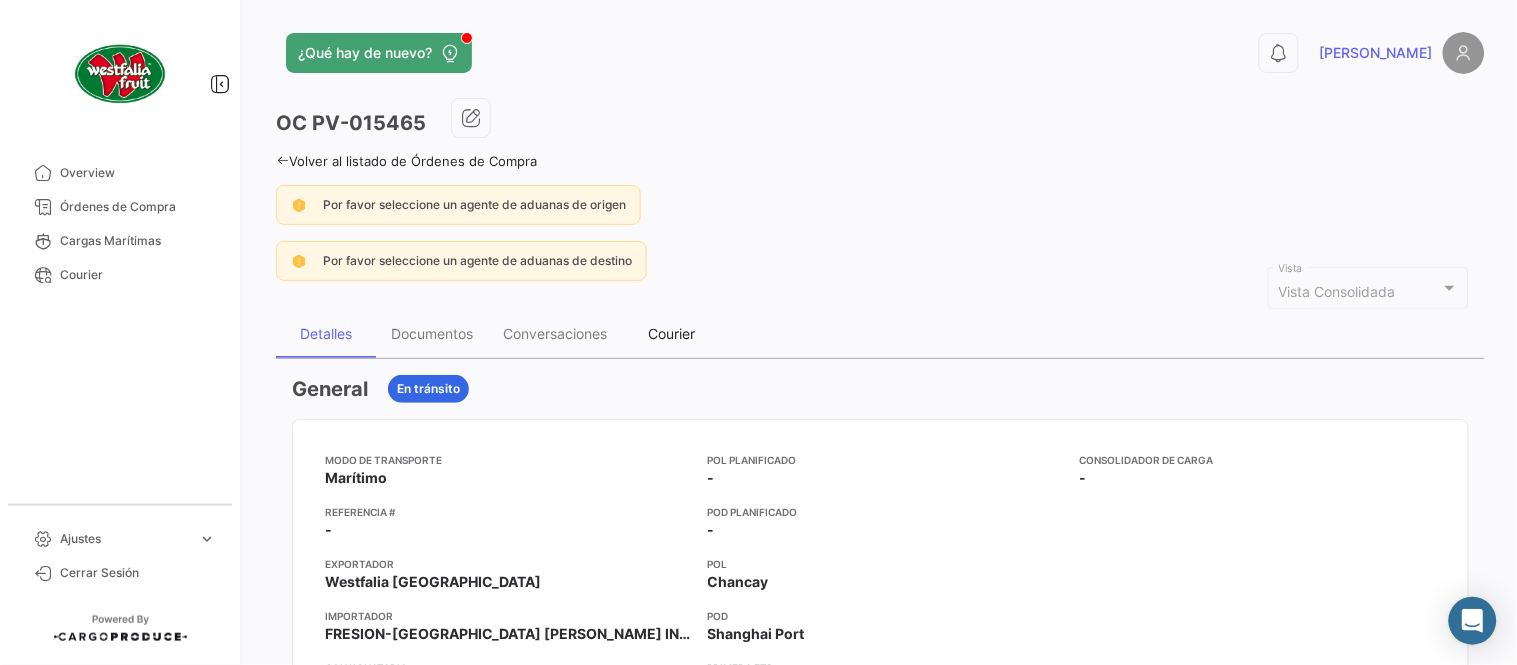 click on "Courier" at bounding box center (672, 334) 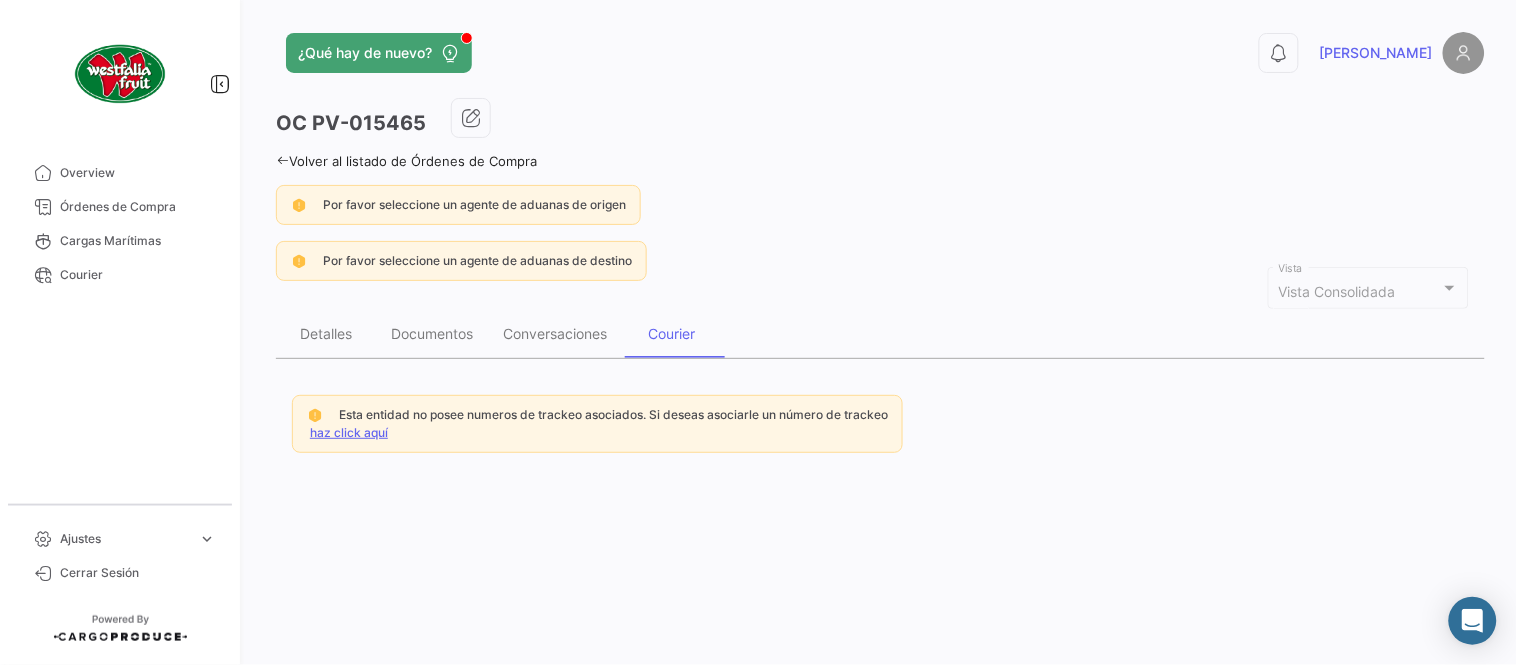 click on "Esta entidad no posee numeros de trackeo asociados. Si deseas asociarle un número de trackeo   haz click aquí" at bounding box center (597, 424) 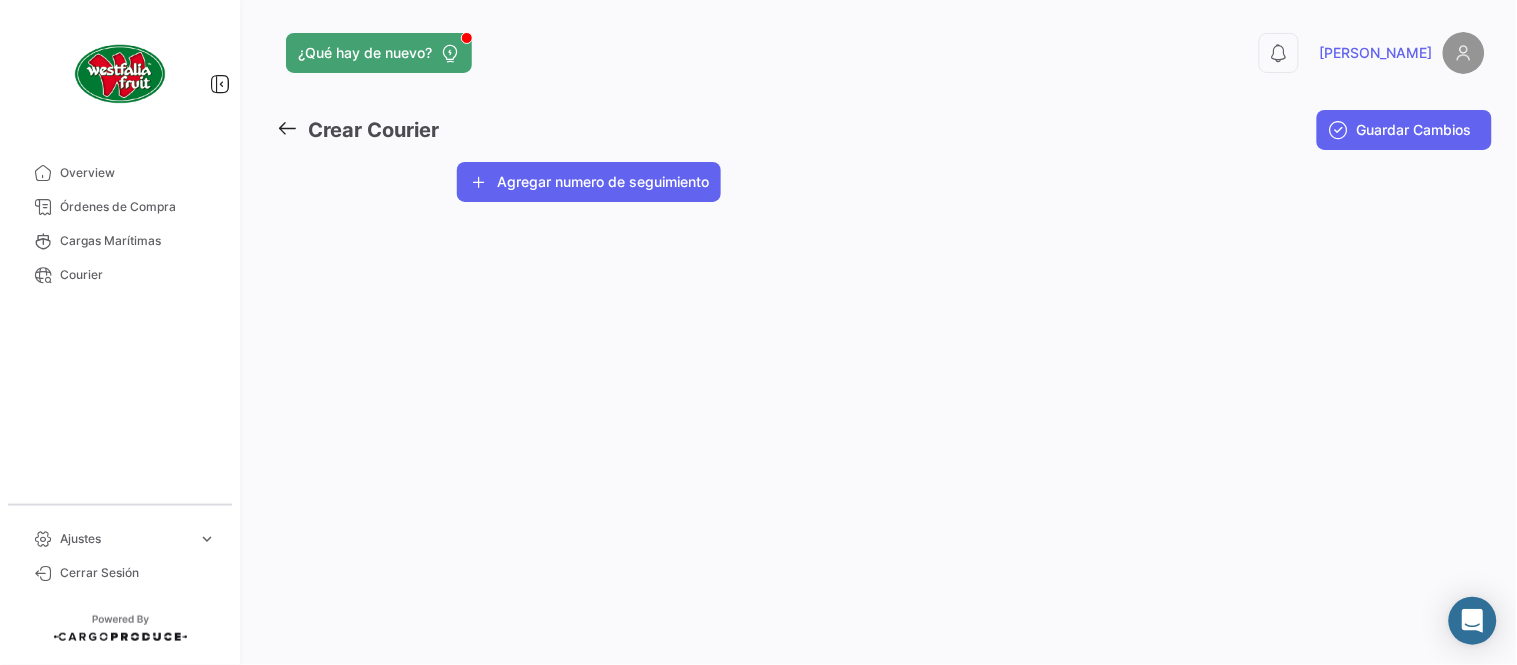 click on "Agregar numero de seguimiento" 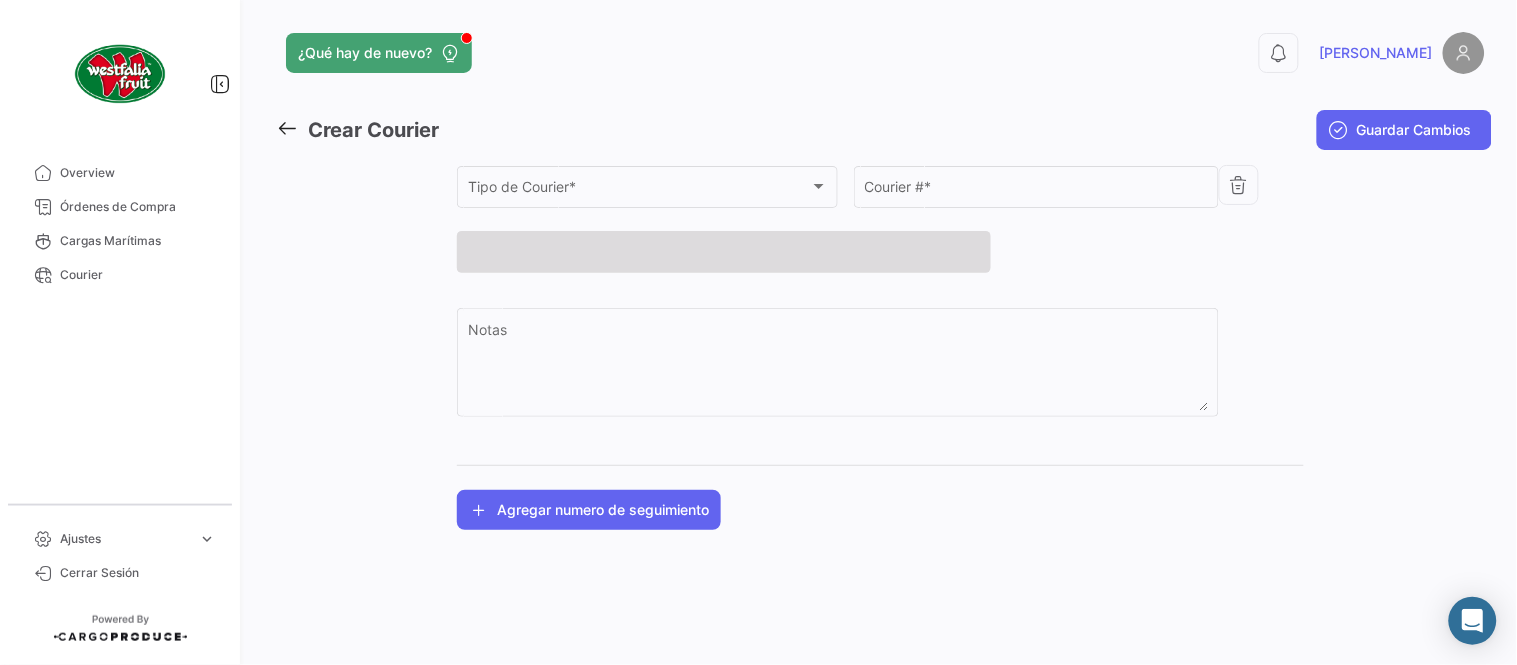 click on "Tipo de Courier * Tipo de Courier  *" 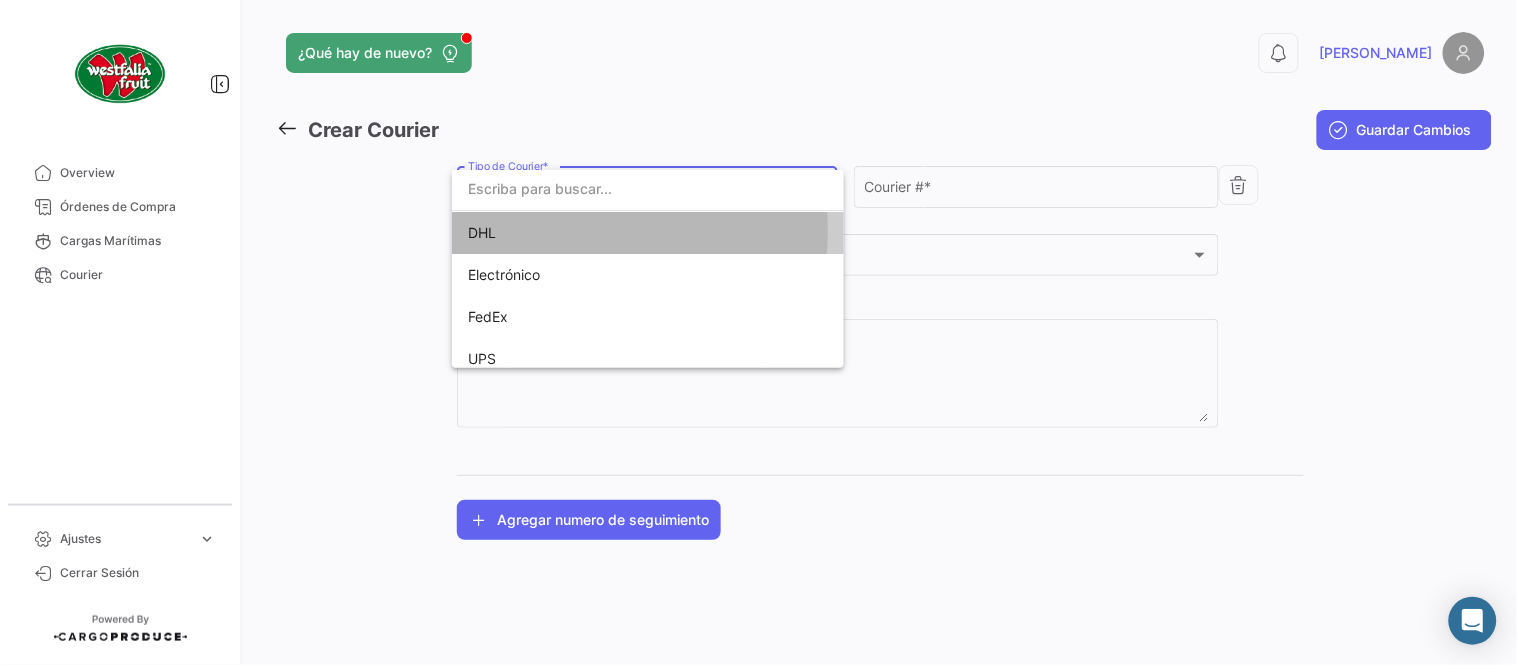 click on "DHL" at bounding box center (608, 233) 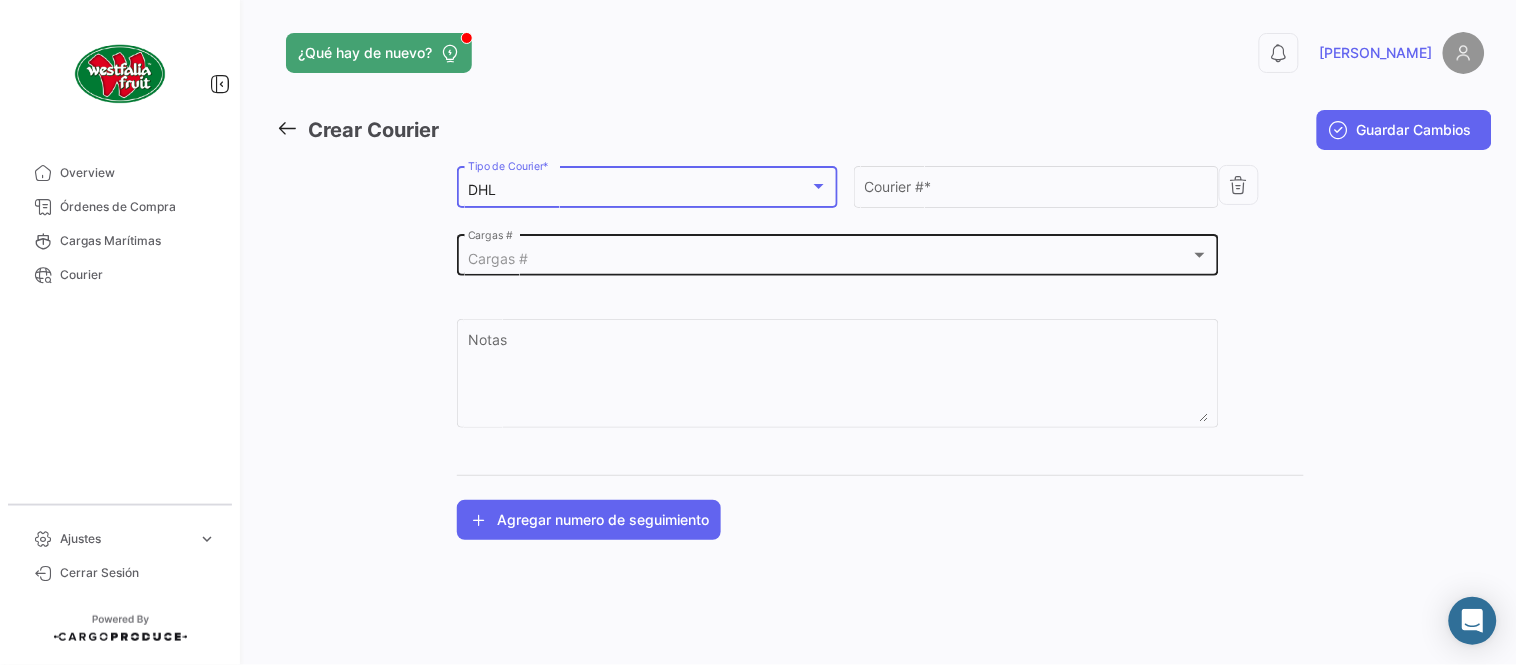 click on "Cargas #  Cargas #" 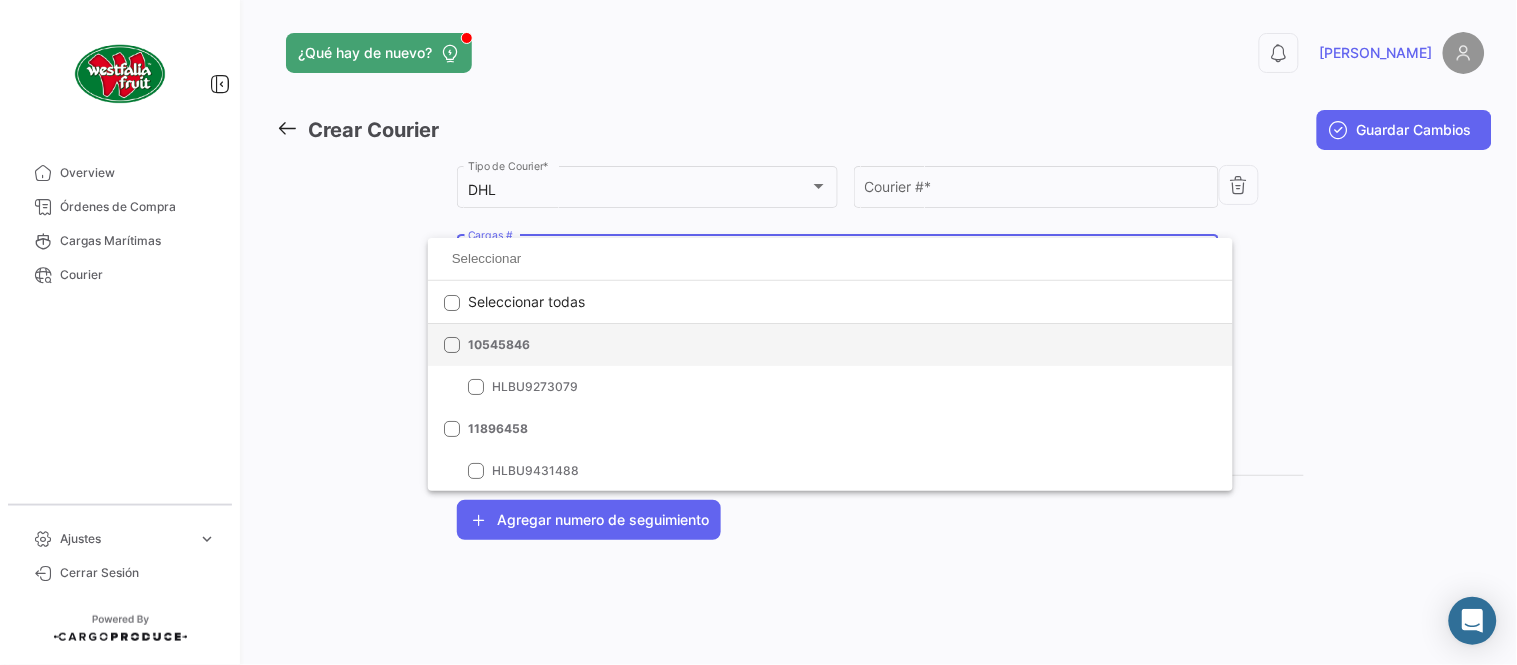 drag, startPoint x: 525, startPoint y: 312, endPoint x: 526, endPoint y: 324, distance: 12.0415945 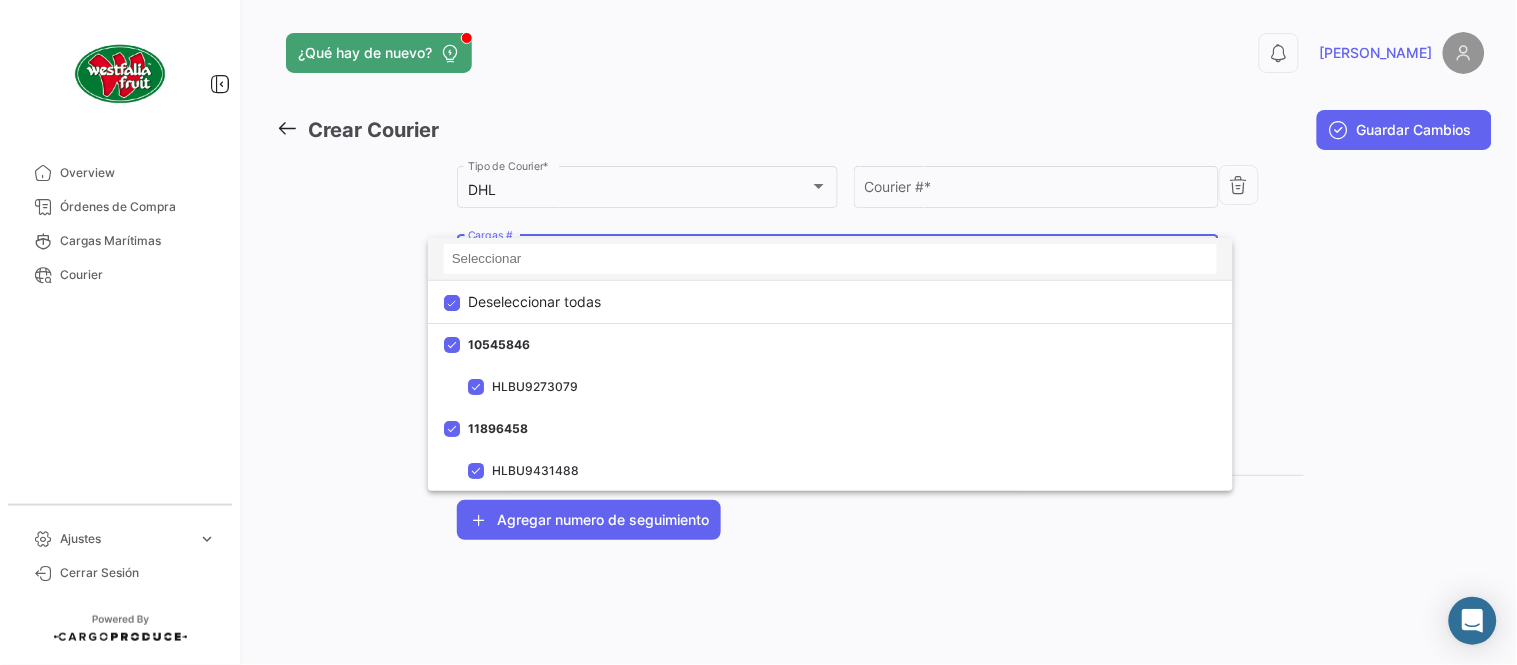 drag, startPoint x: 533, startPoint y: 240, endPoint x: 532, endPoint y: 252, distance: 12.0415945 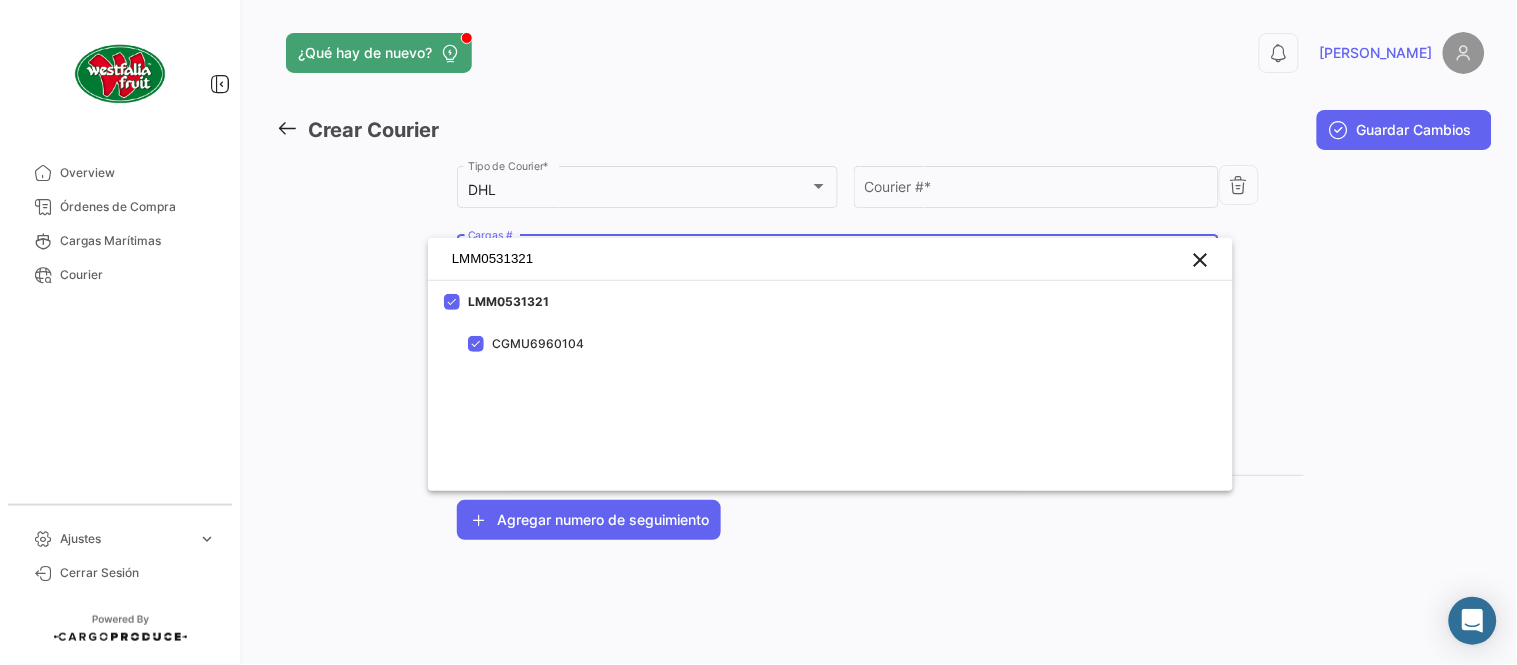 type on "LMM0531321" 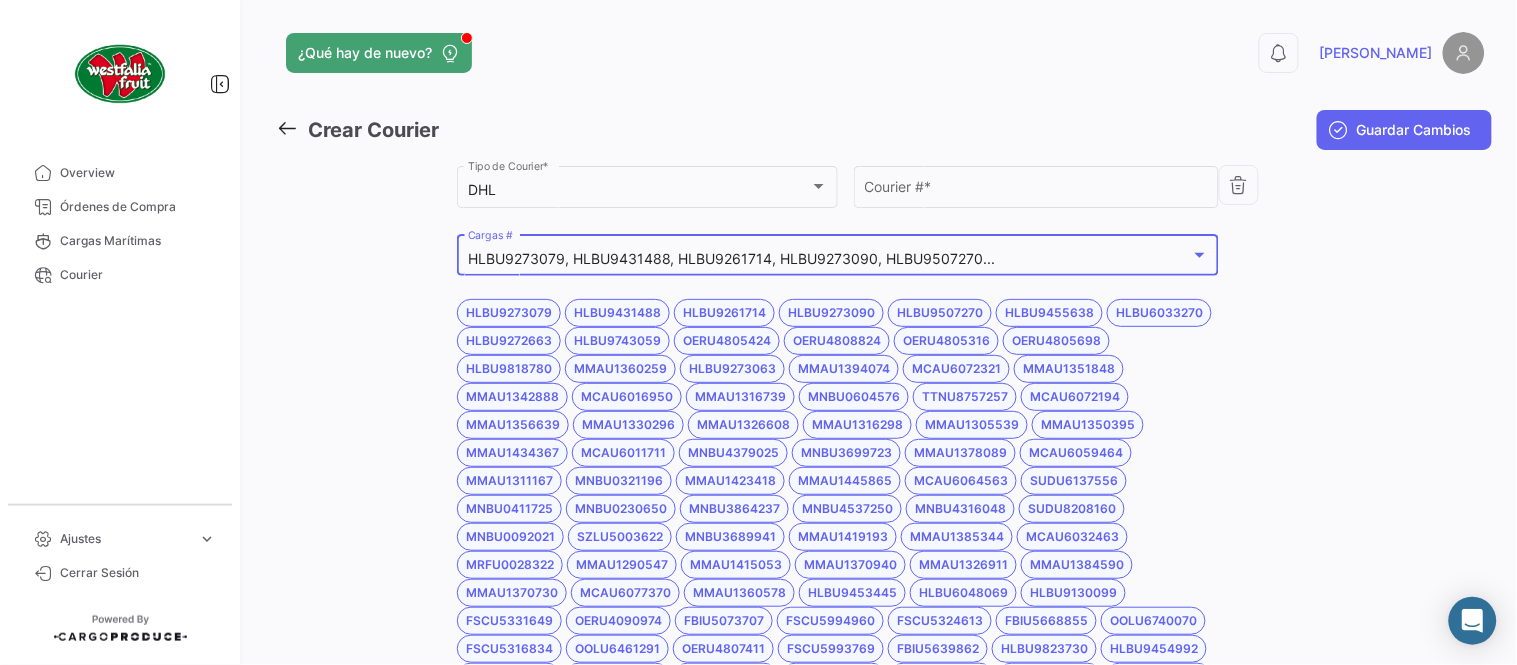 click on "HLBU9273079, HLBU9431488, HLBU9261714, HLBU9273090, HLBU9507270..." at bounding box center [829, 259] 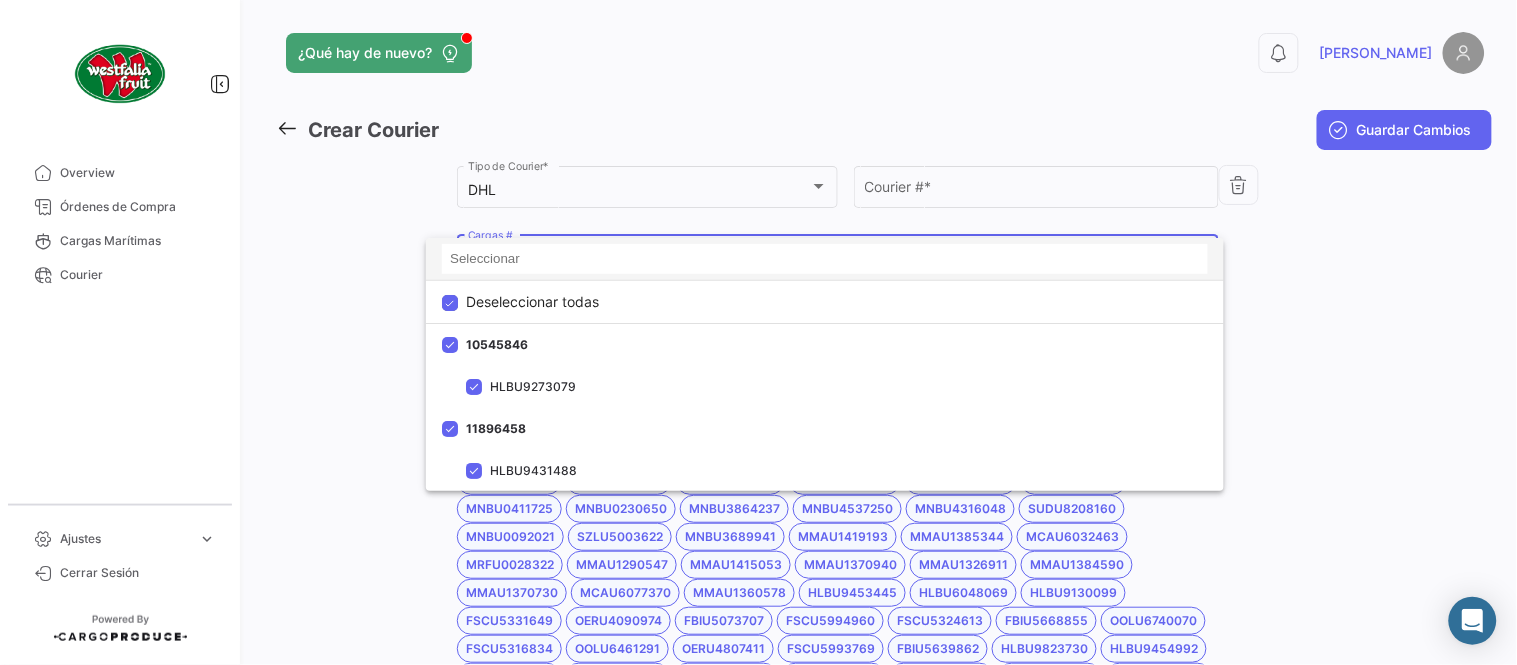 scroll, scrollTop: 42, scrollLeft: 0, axis: vertical 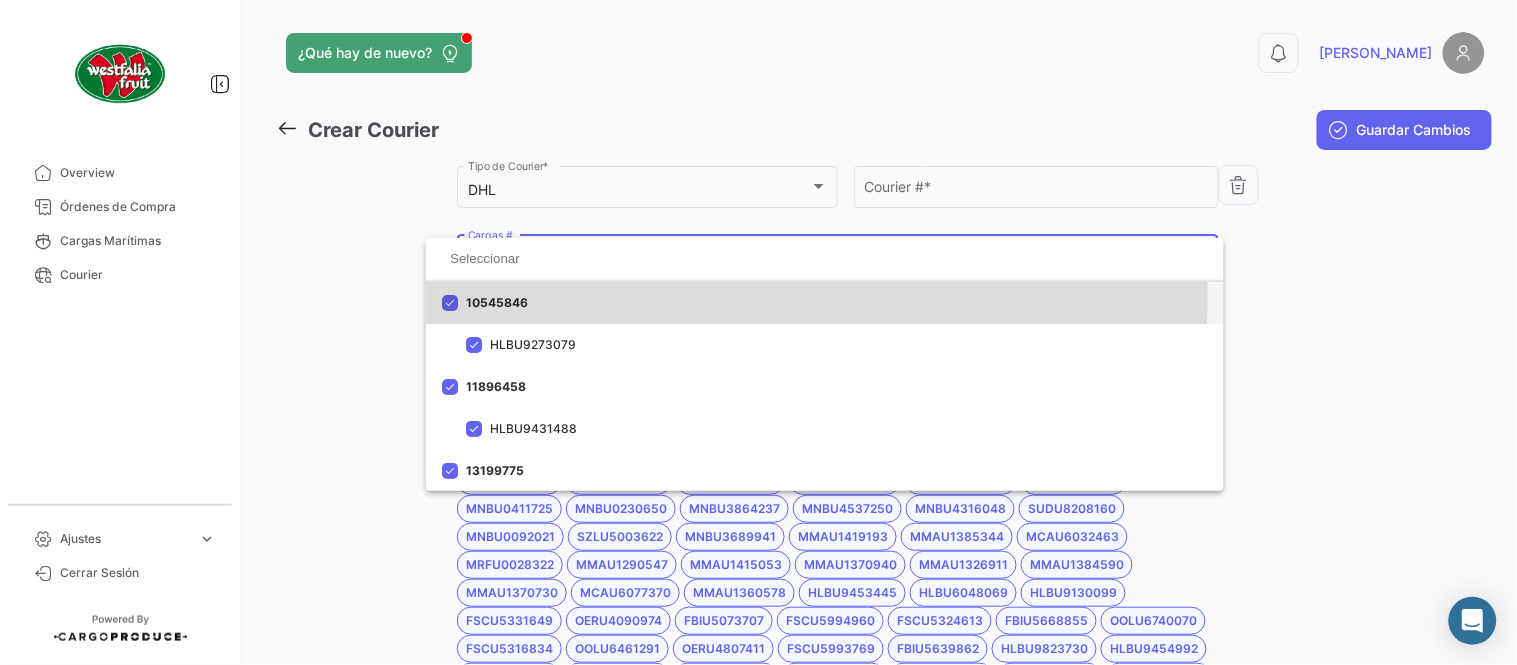 click at bounding box center [450, 303] 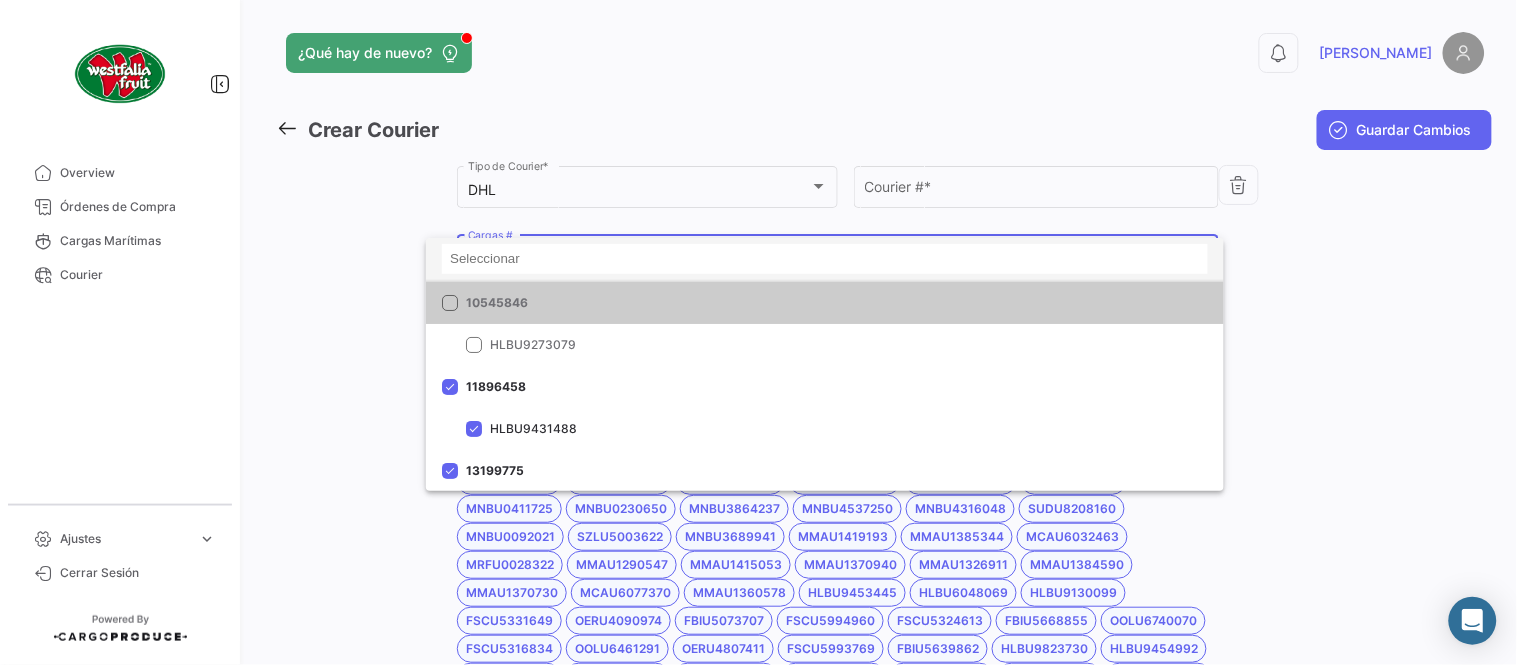 click at bounding box center (825, 259) 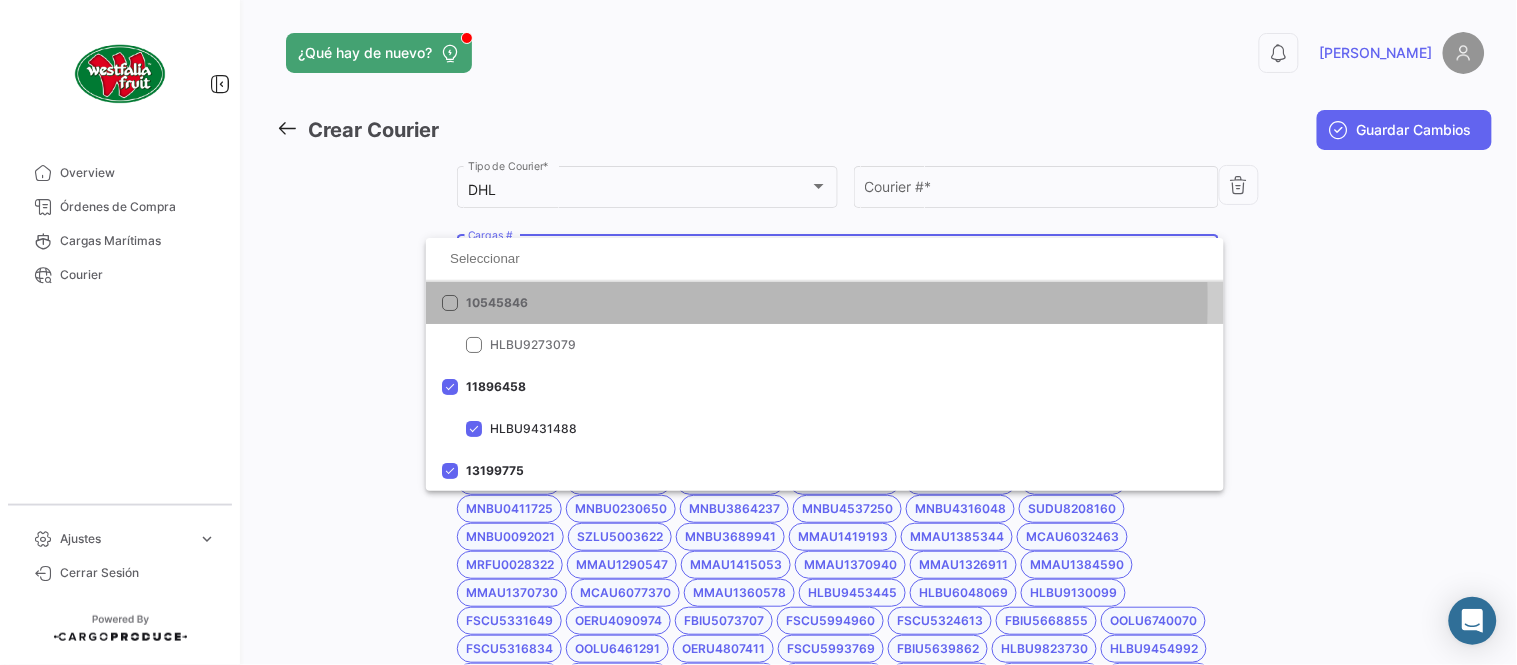 click at bounding box center (450, 303) 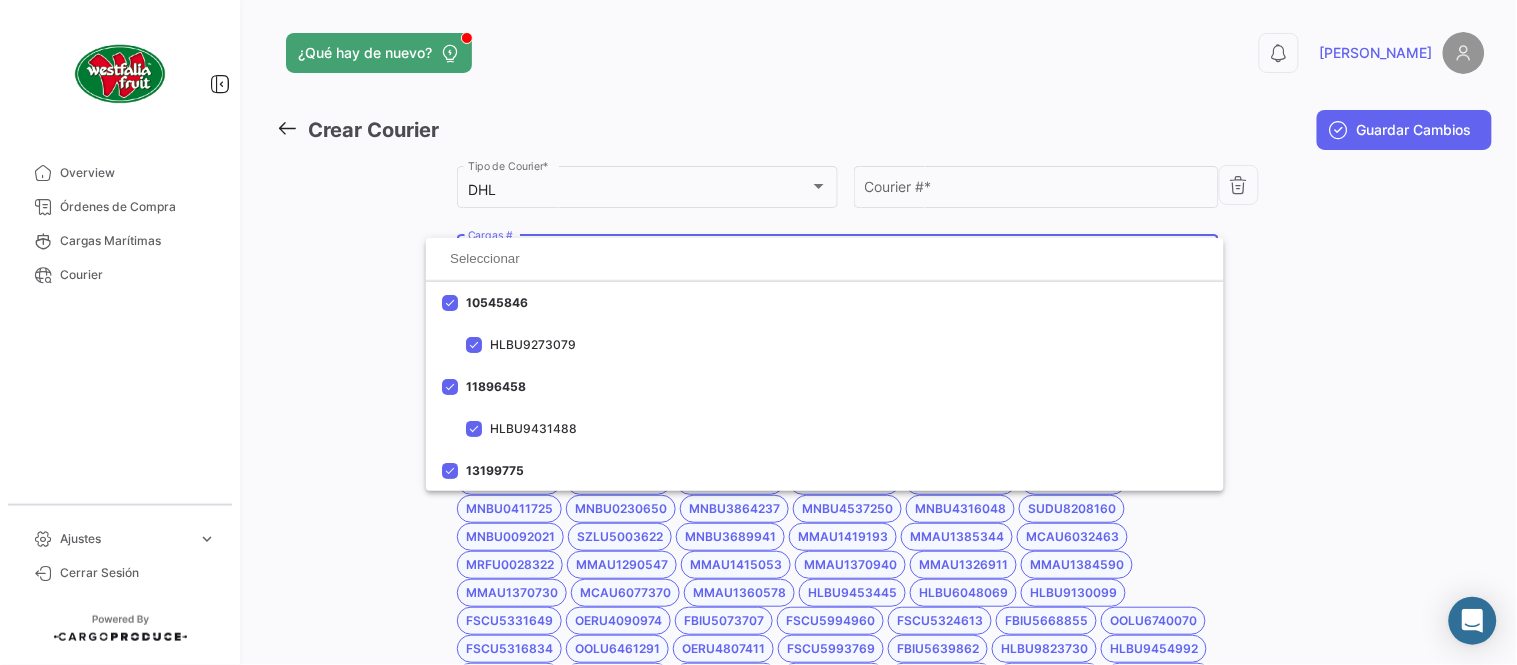 click at bounding box center (758, 332) 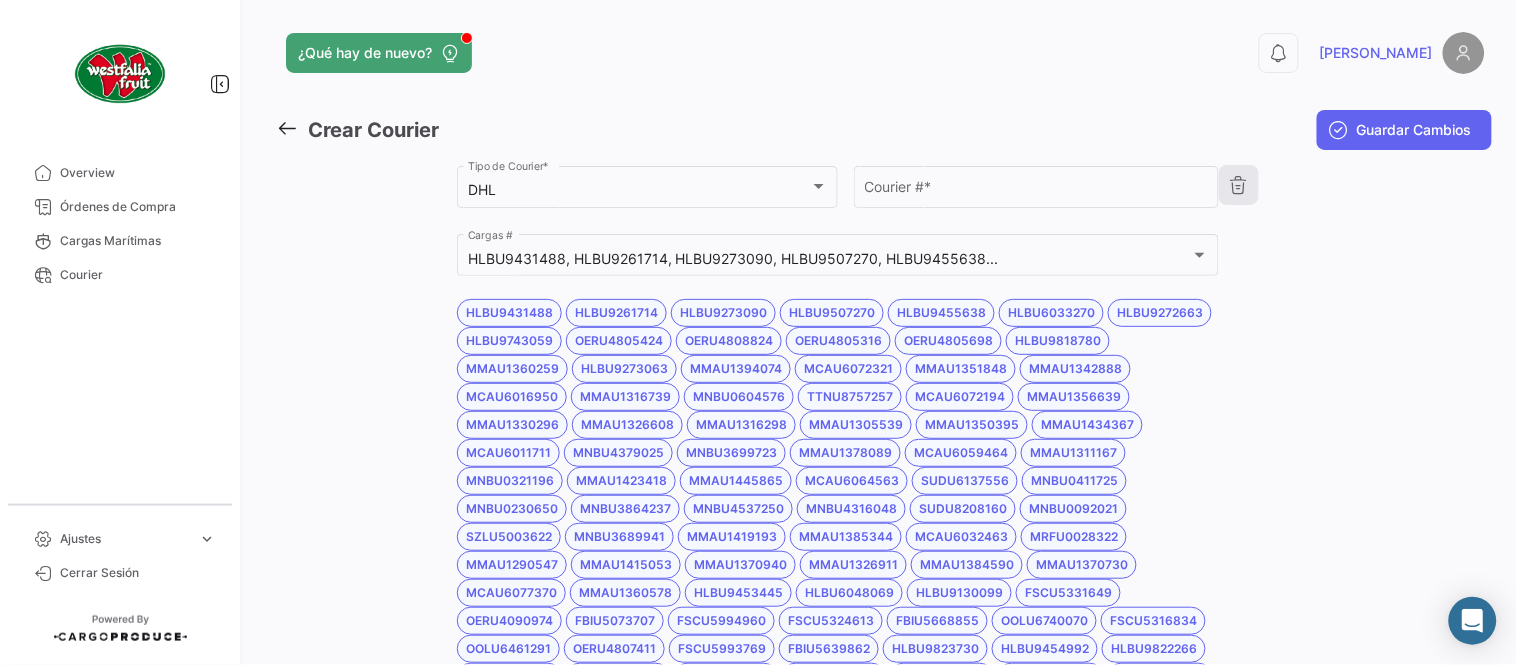 click 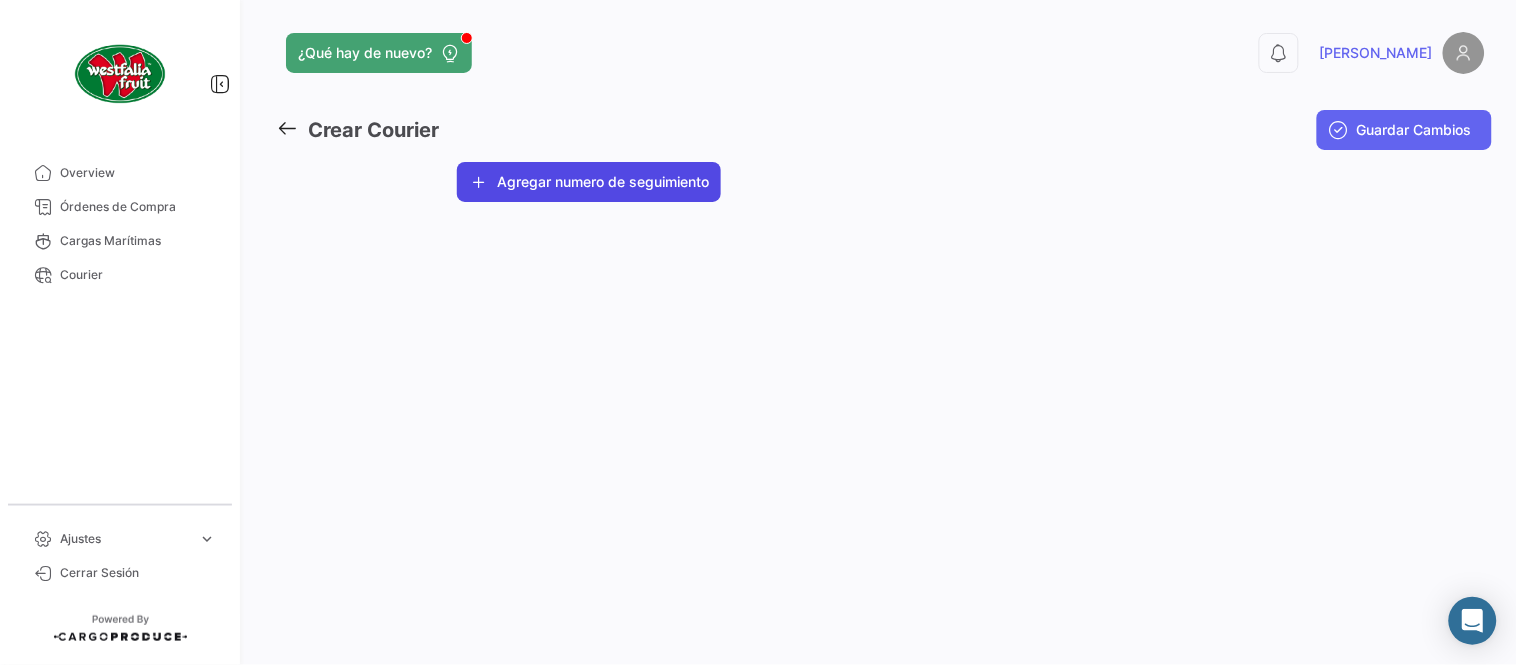 click on "Agregar numero de seguimiento" 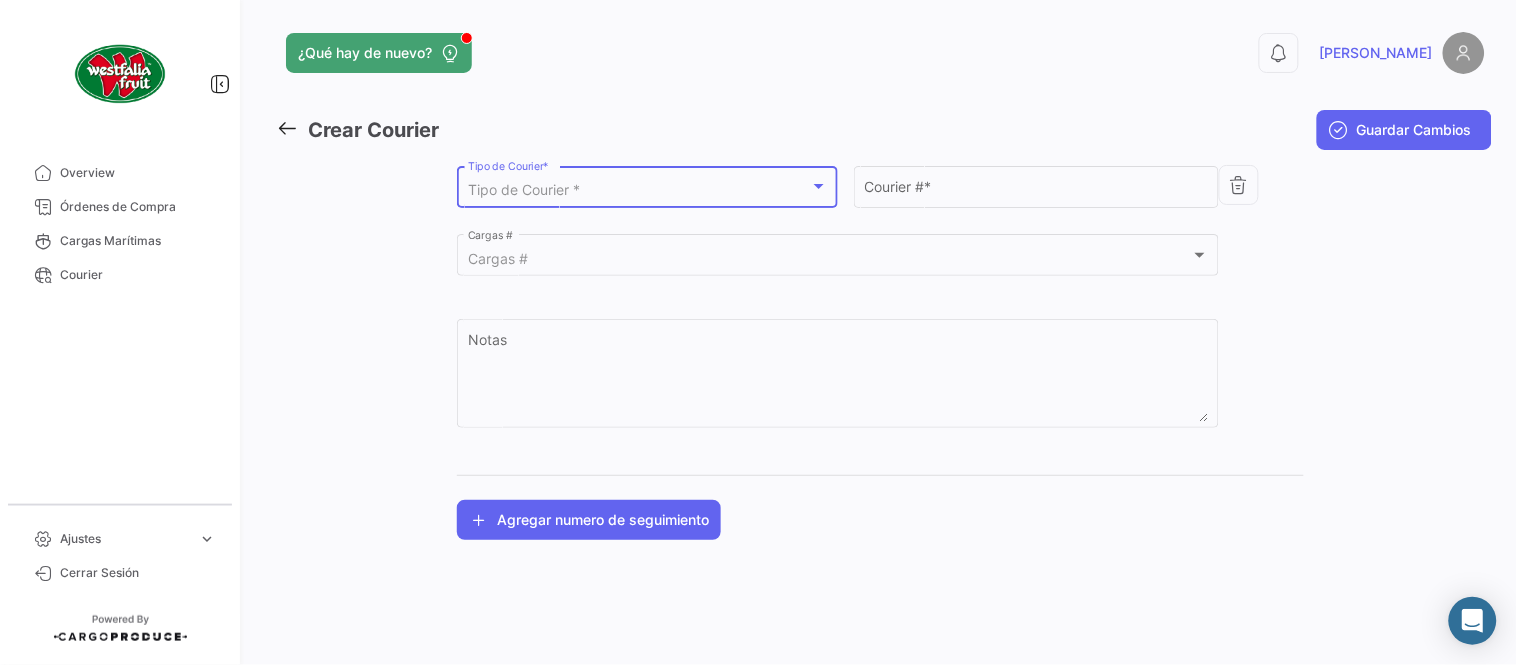 click on "Tipo de Courier *" at bounding box center (524, 189) 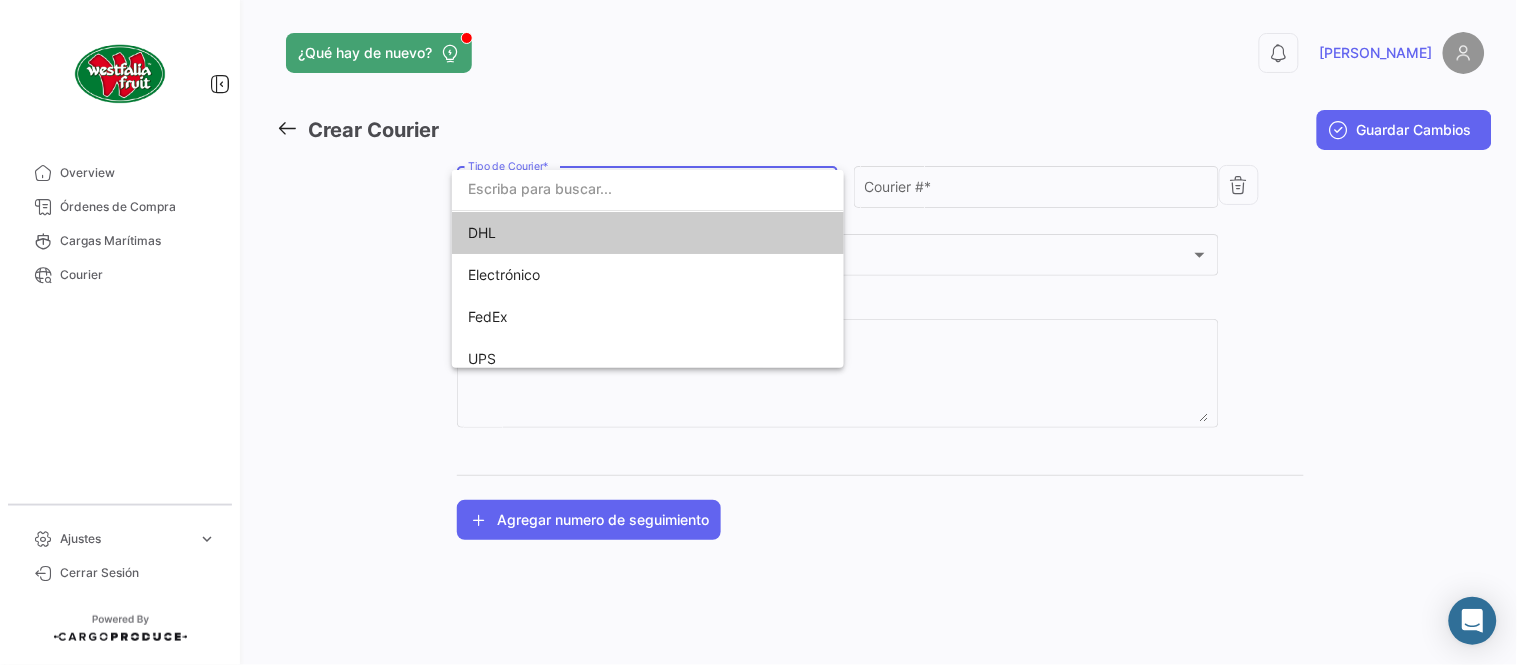 click on "DHL" at bounding box center [608, 233] 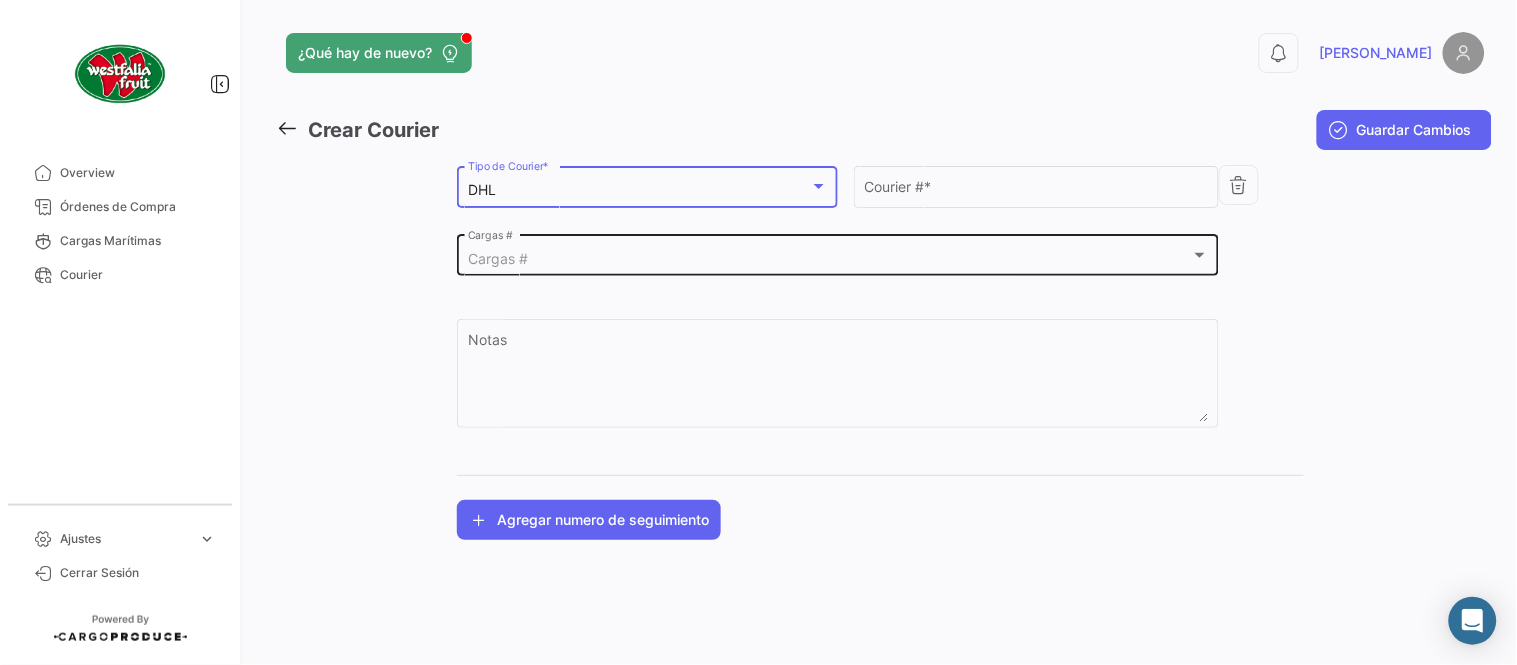 click on "Cargas #" at bounding box center (498, 258) 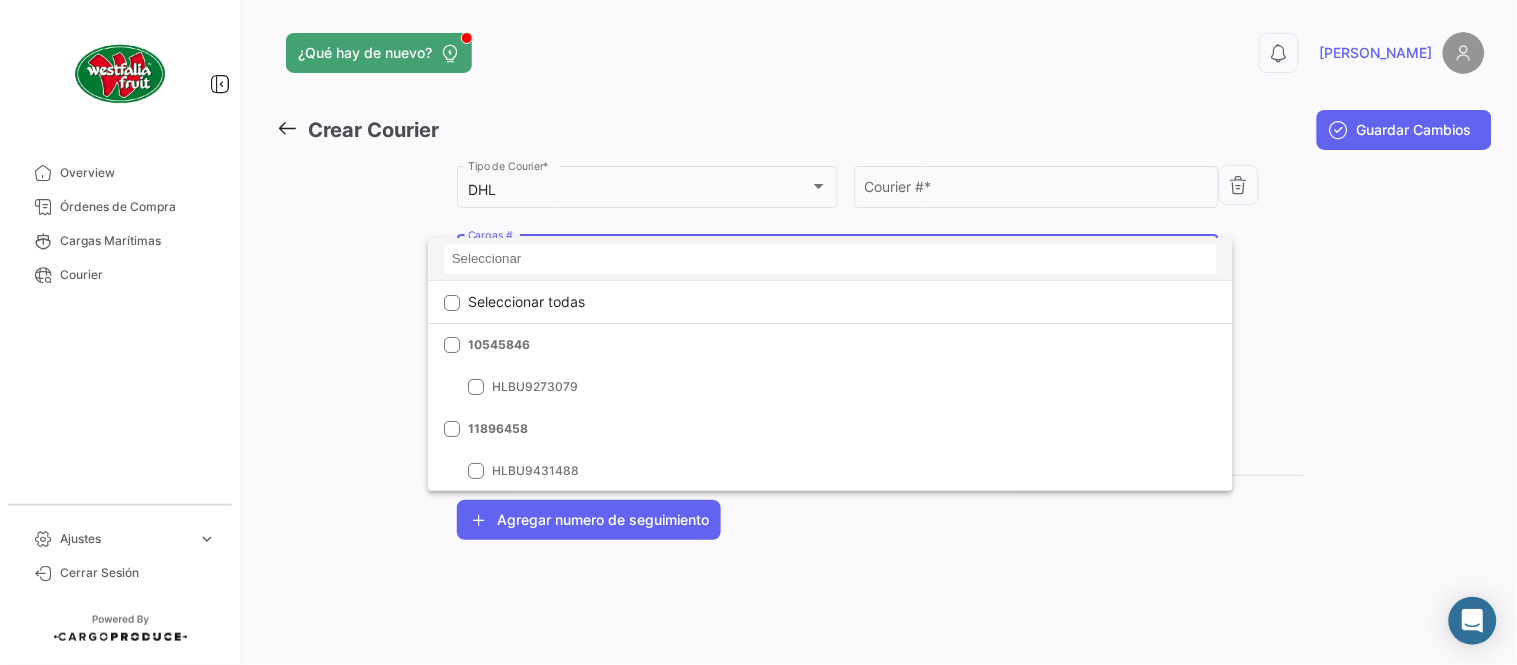 click at bounding box center (830, 259) 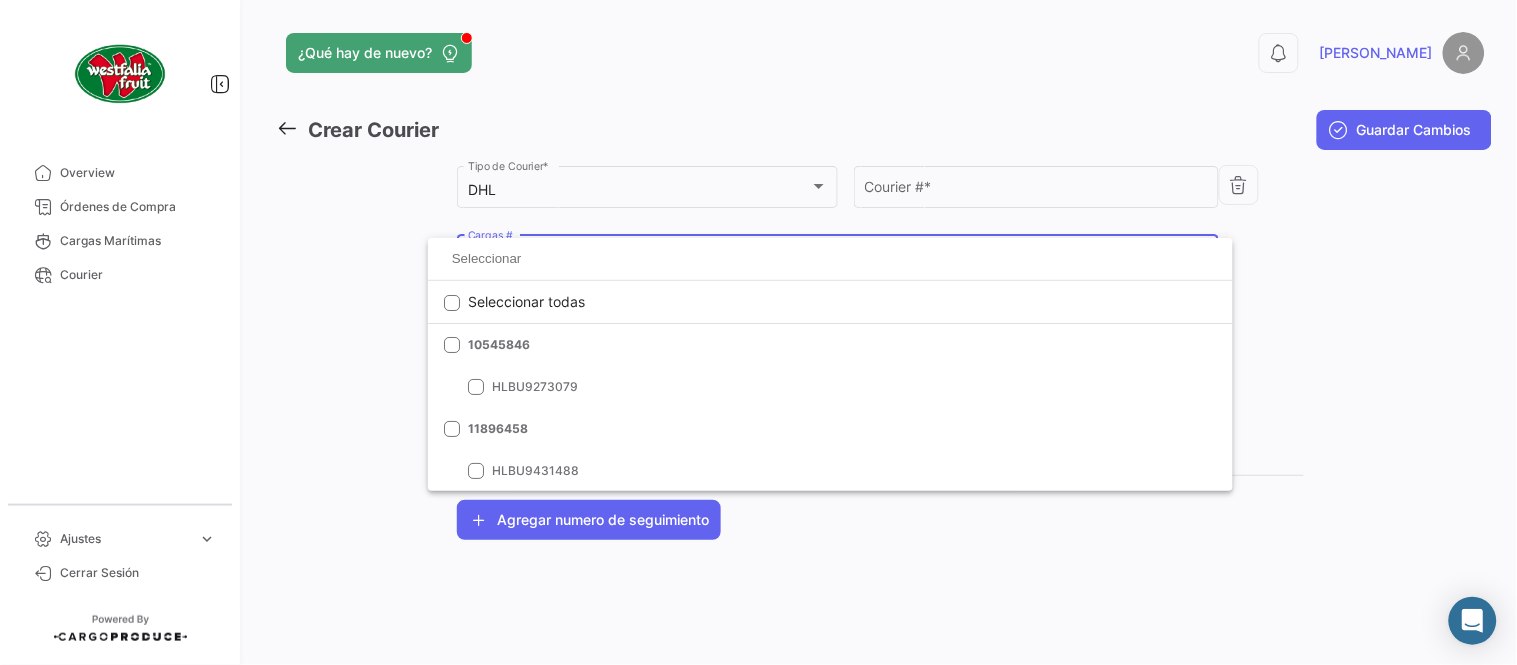 paste on "LMM0531321" 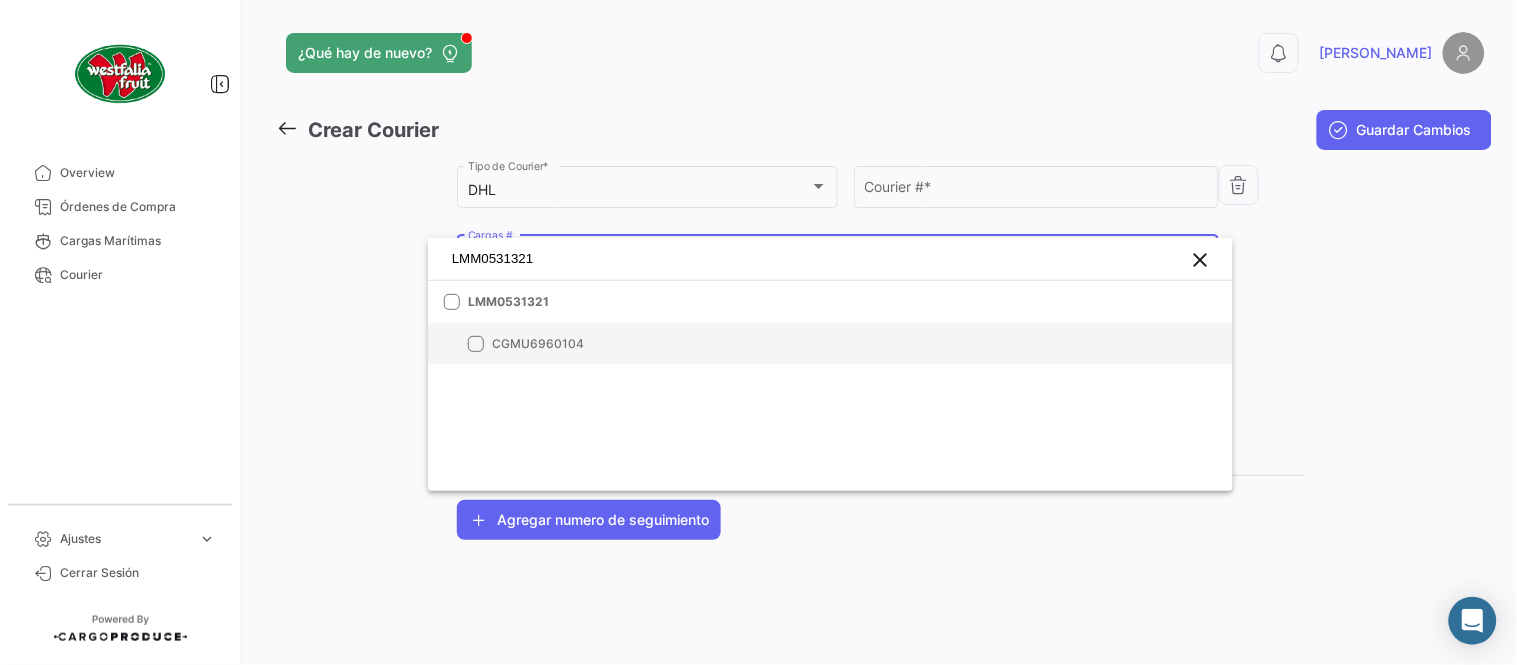 type on "LMM0531321" 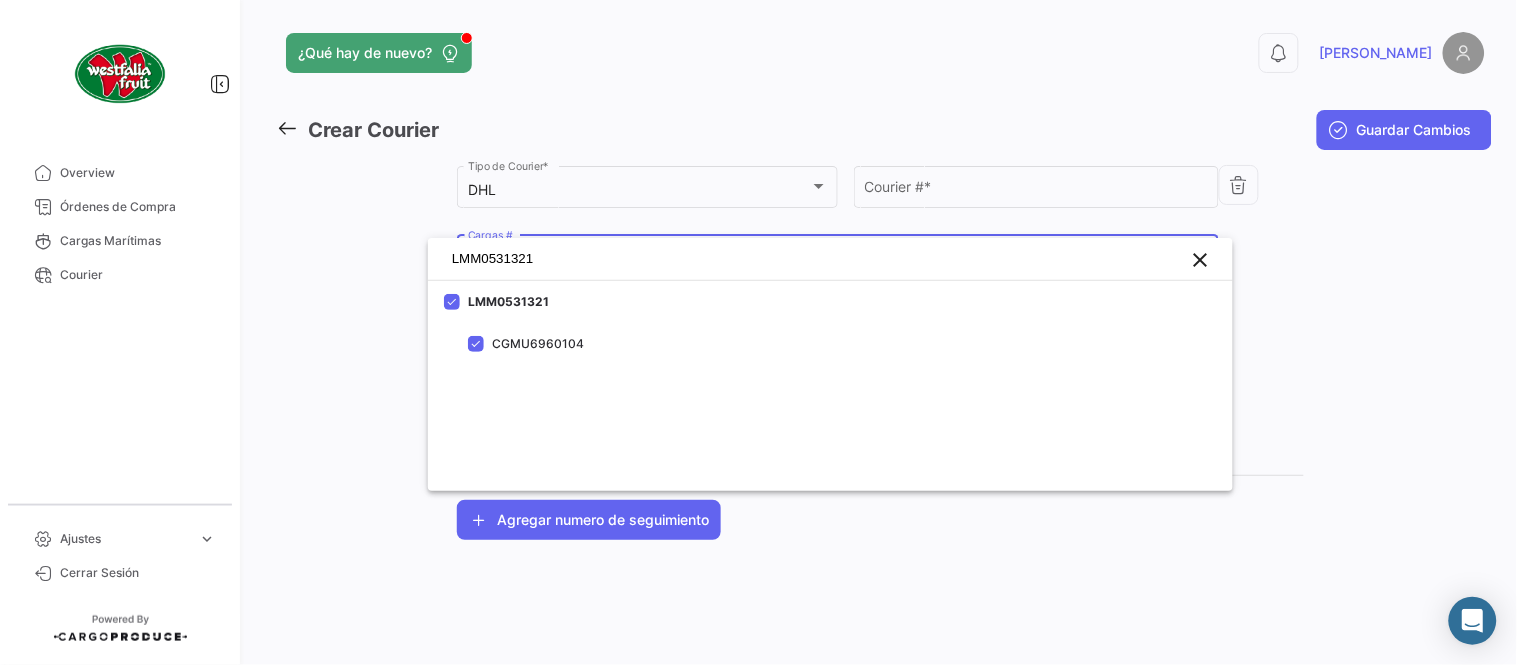 click at bounding box center [758, 332] 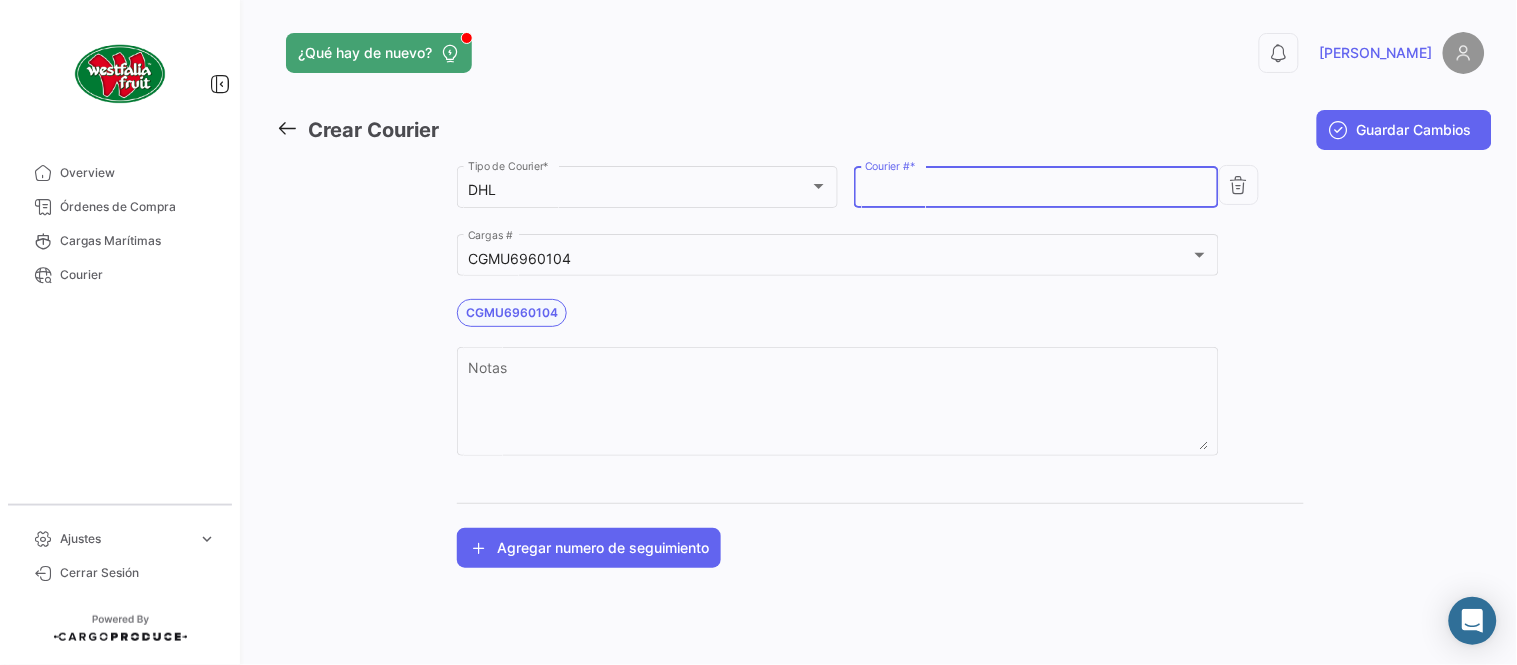 click on "Courier #  *" at bounding box center (1037, 190) 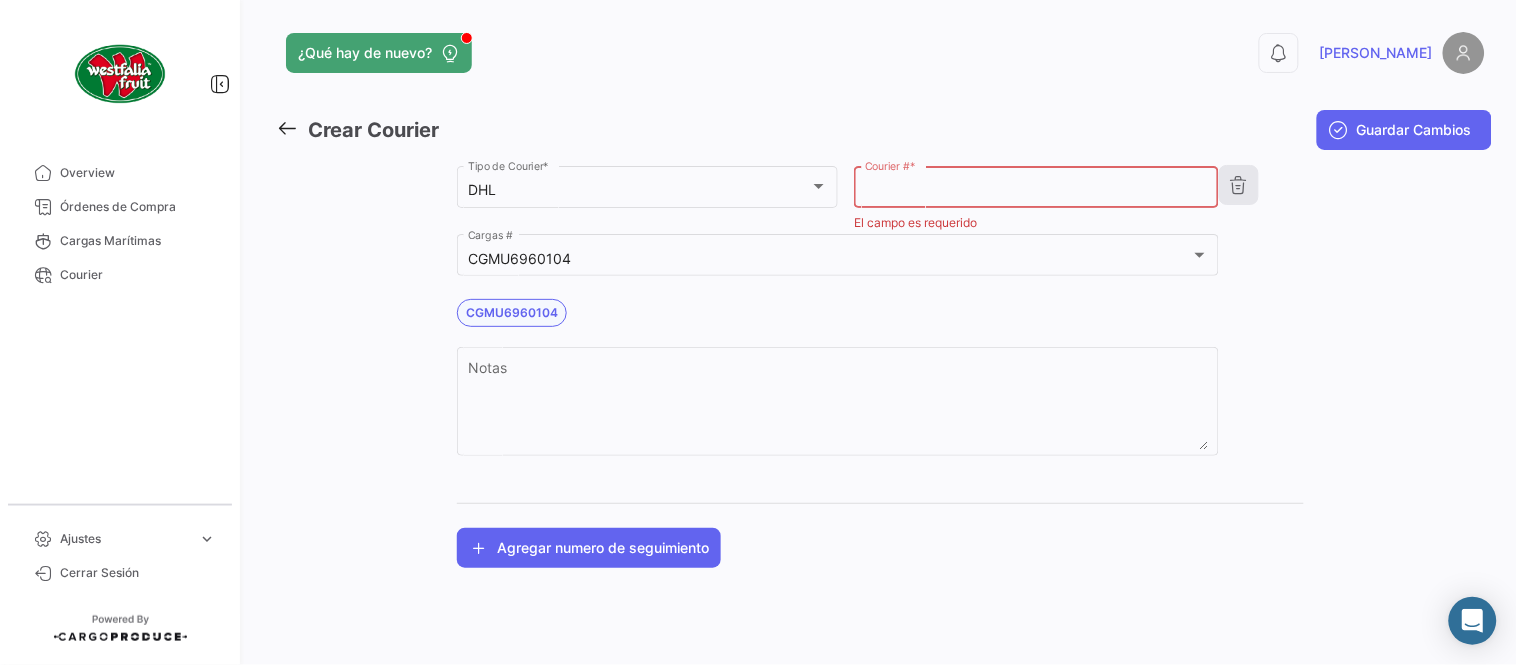 paste on "7417621164" 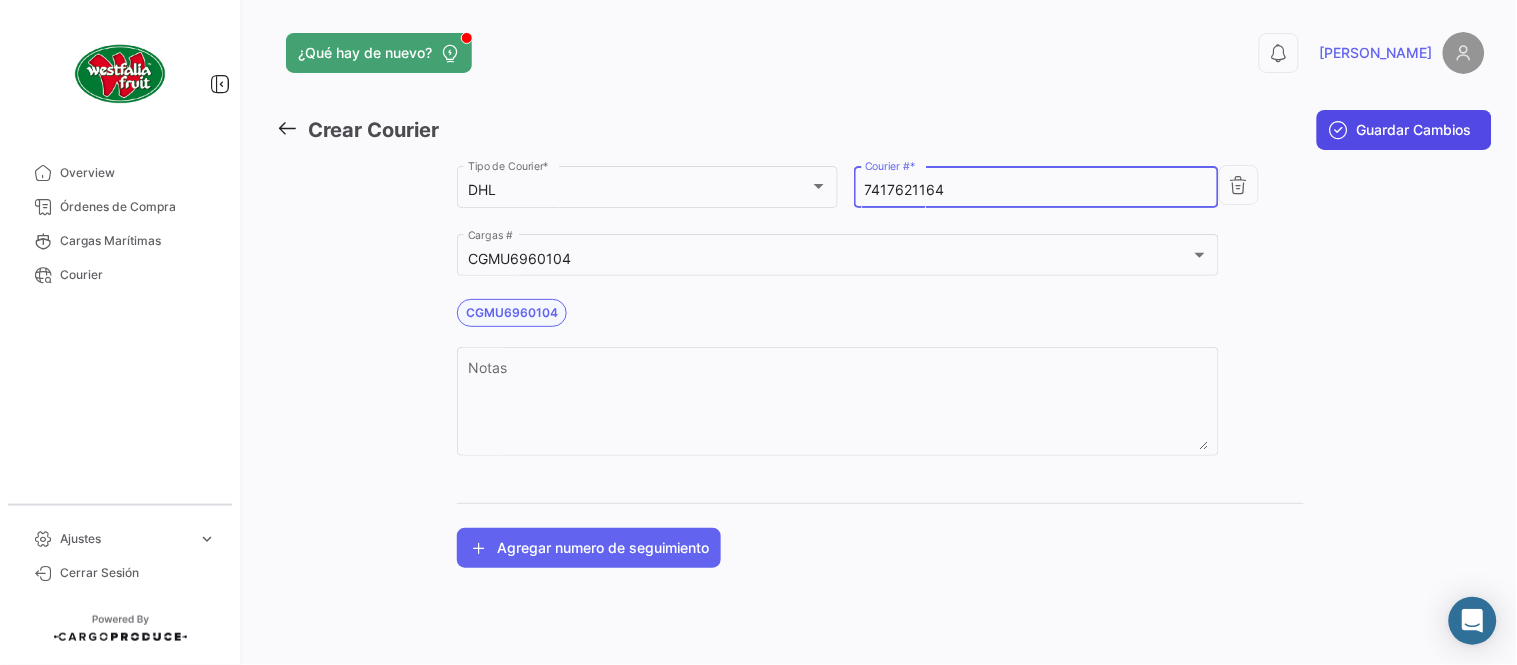 type on "7417621164" 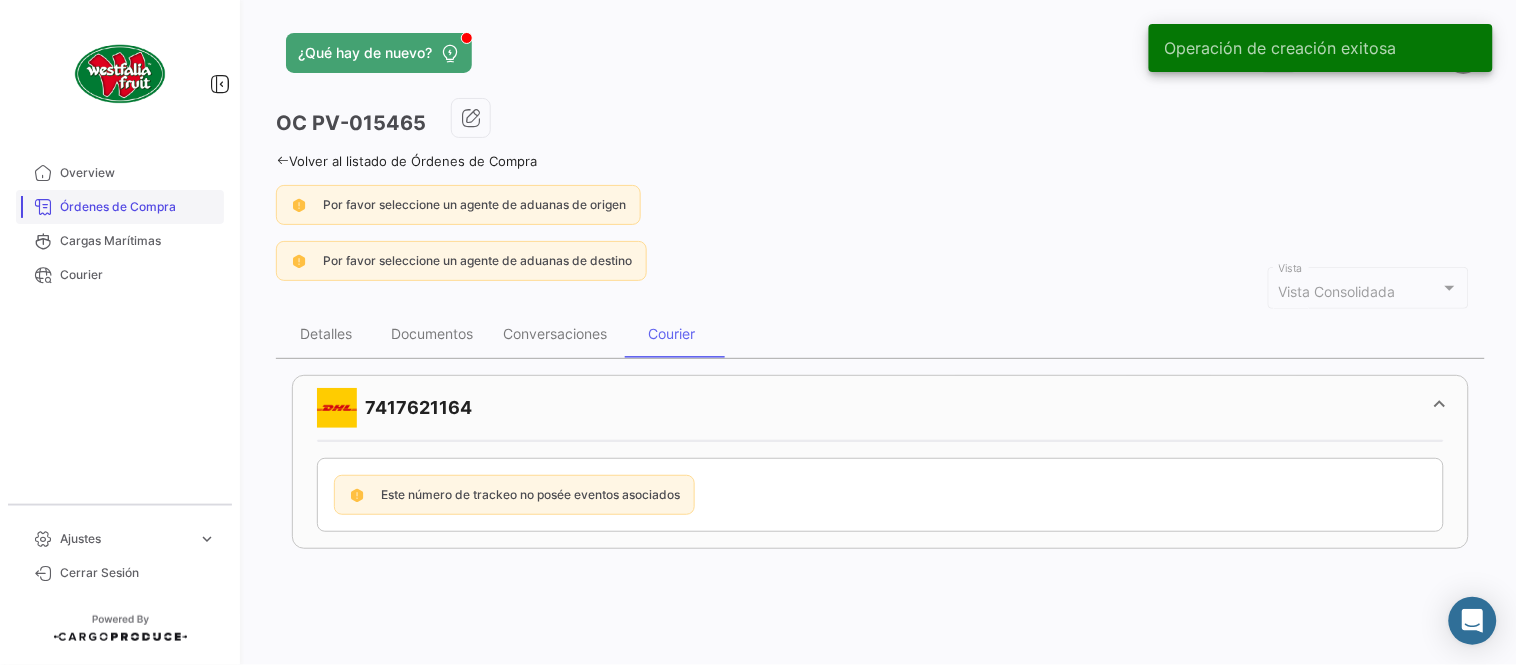click on "Órdenes de Compra" at bounding box center [138, 207] 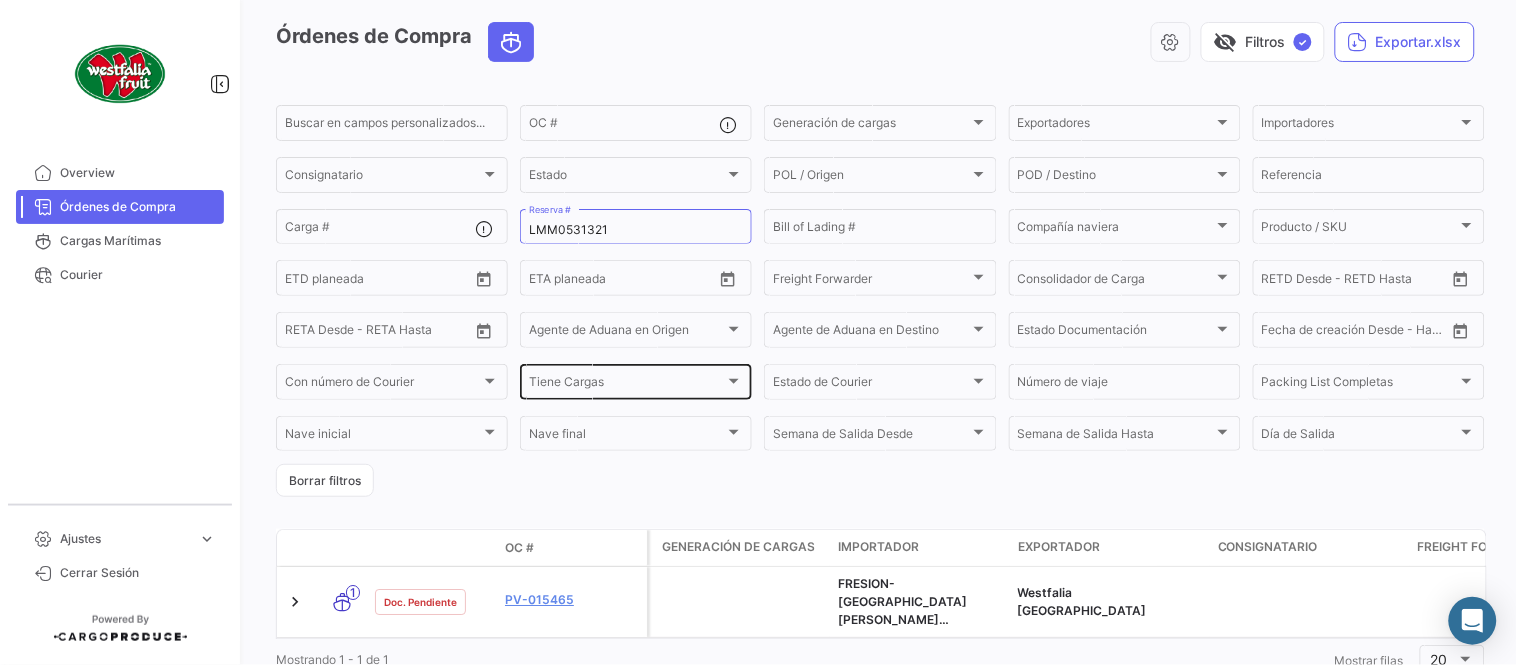 scroll, scrollTop: 154, scrollLeft: 0, axis: vertical 